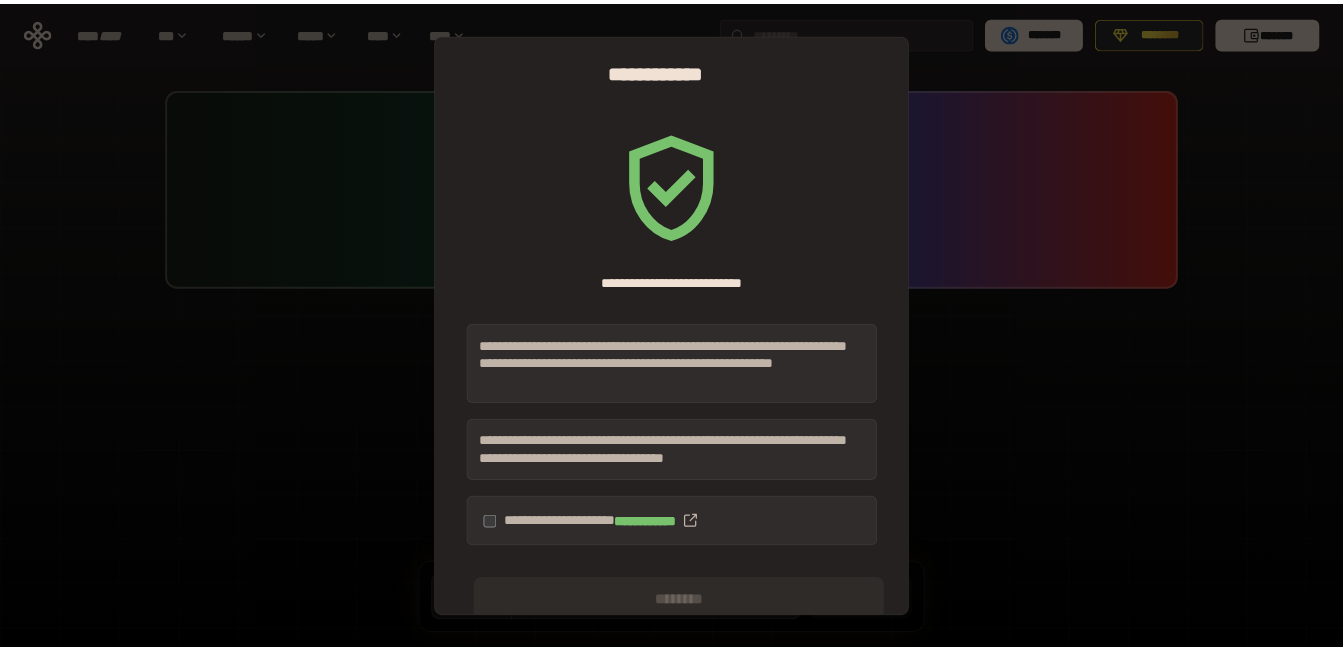 scroll, scrollTop: 0, scrollLeft: 0, axis: both 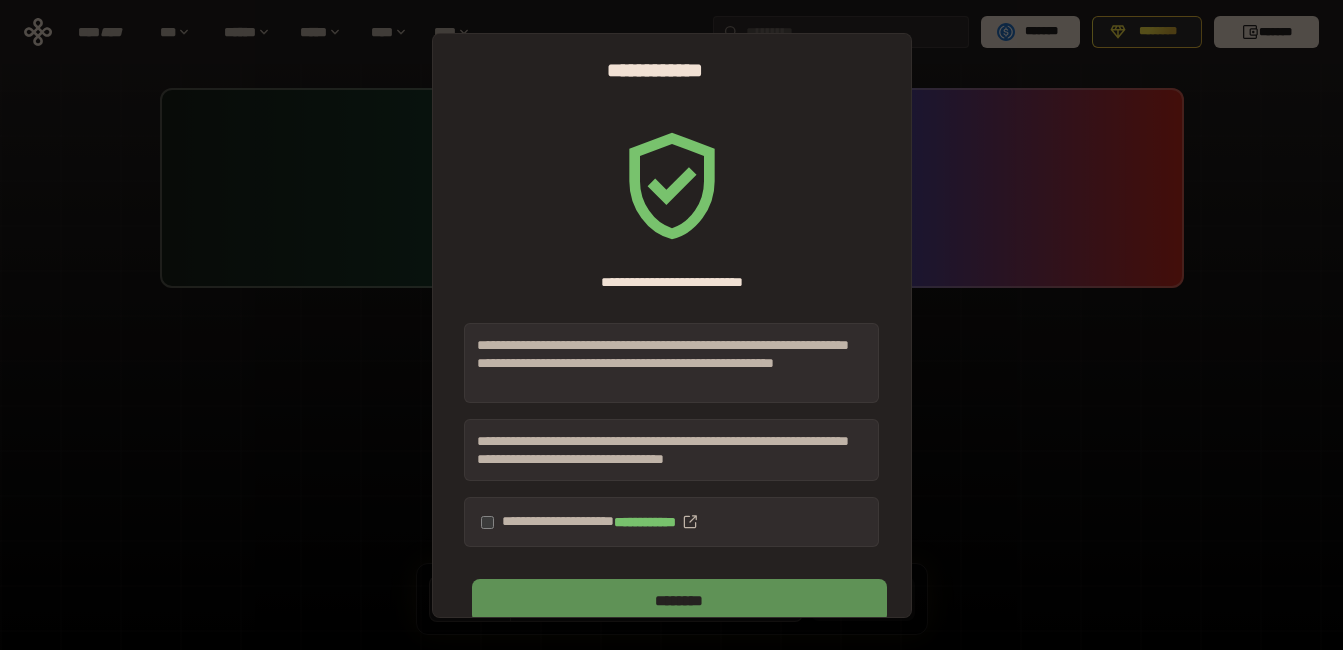 click on "********" at bounding box center [679, 601] 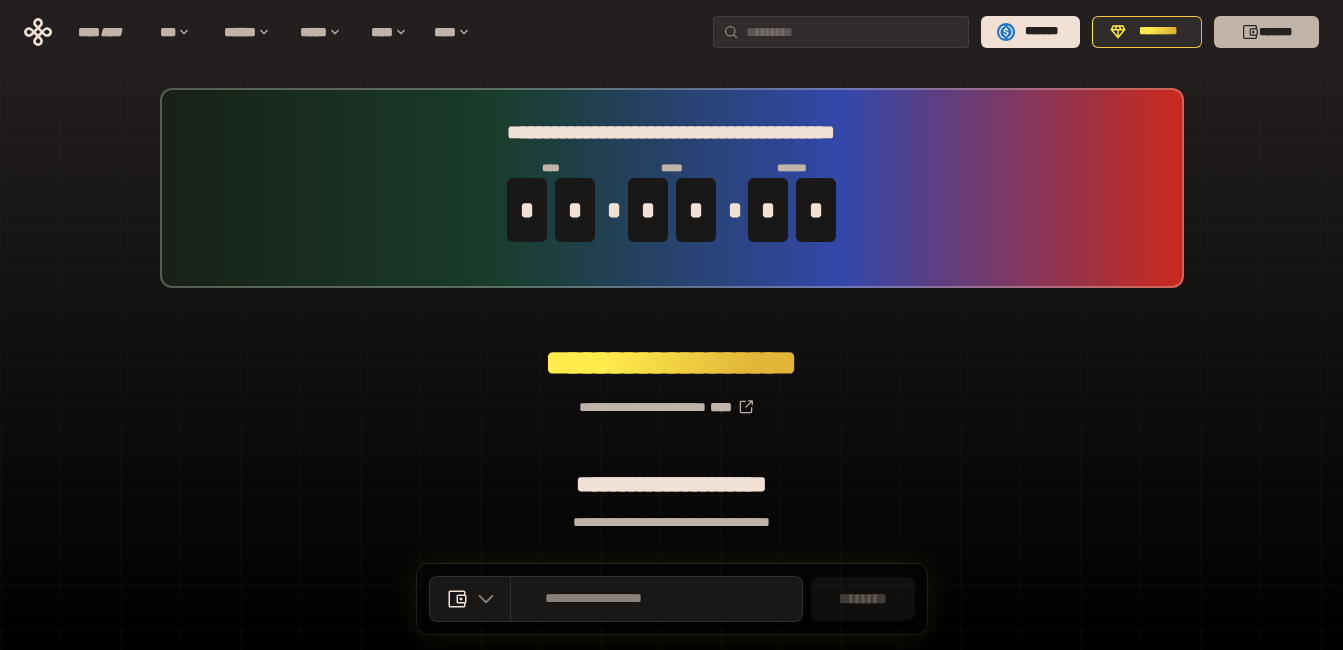 click on "*******" at bounding box center [1266, 32] 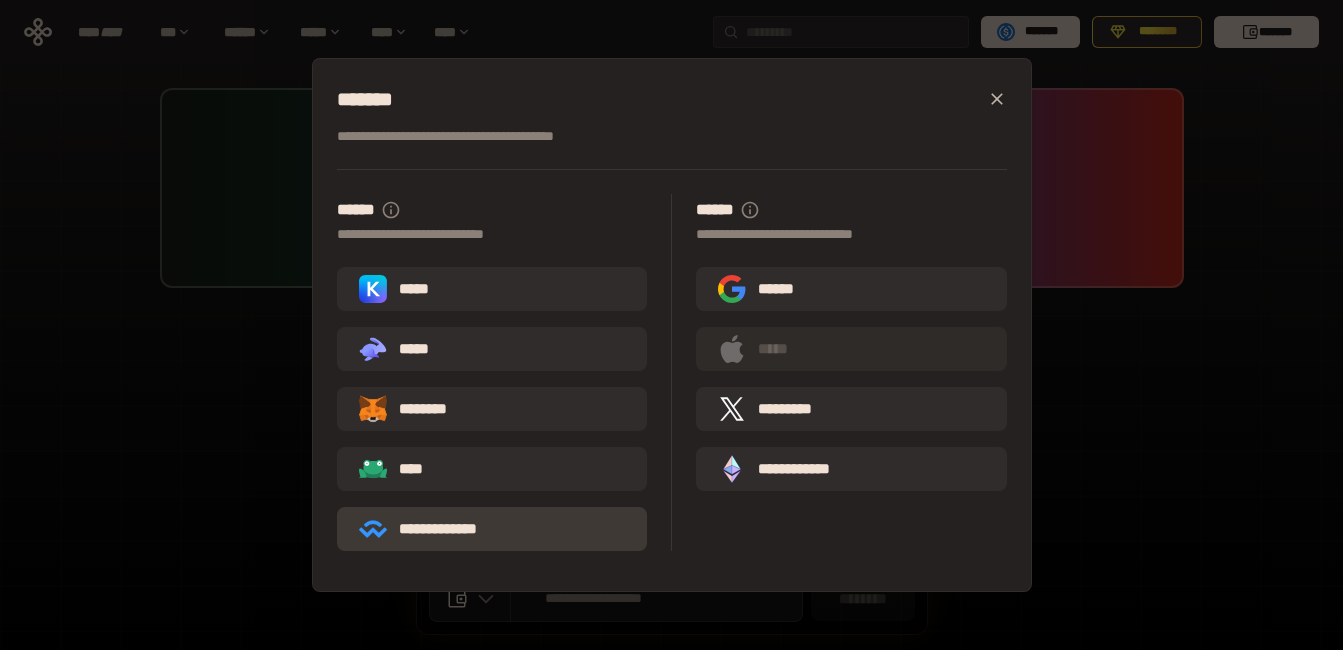 click on "**********" at bounding box center (432, 529) 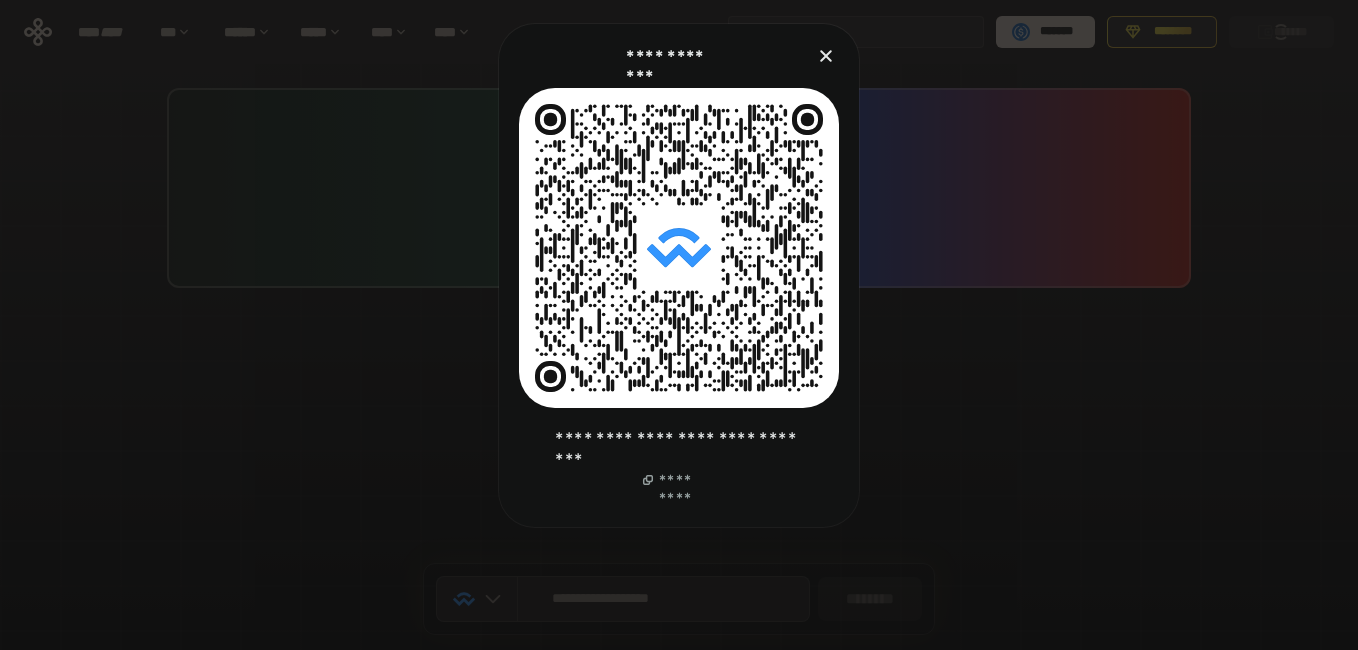click 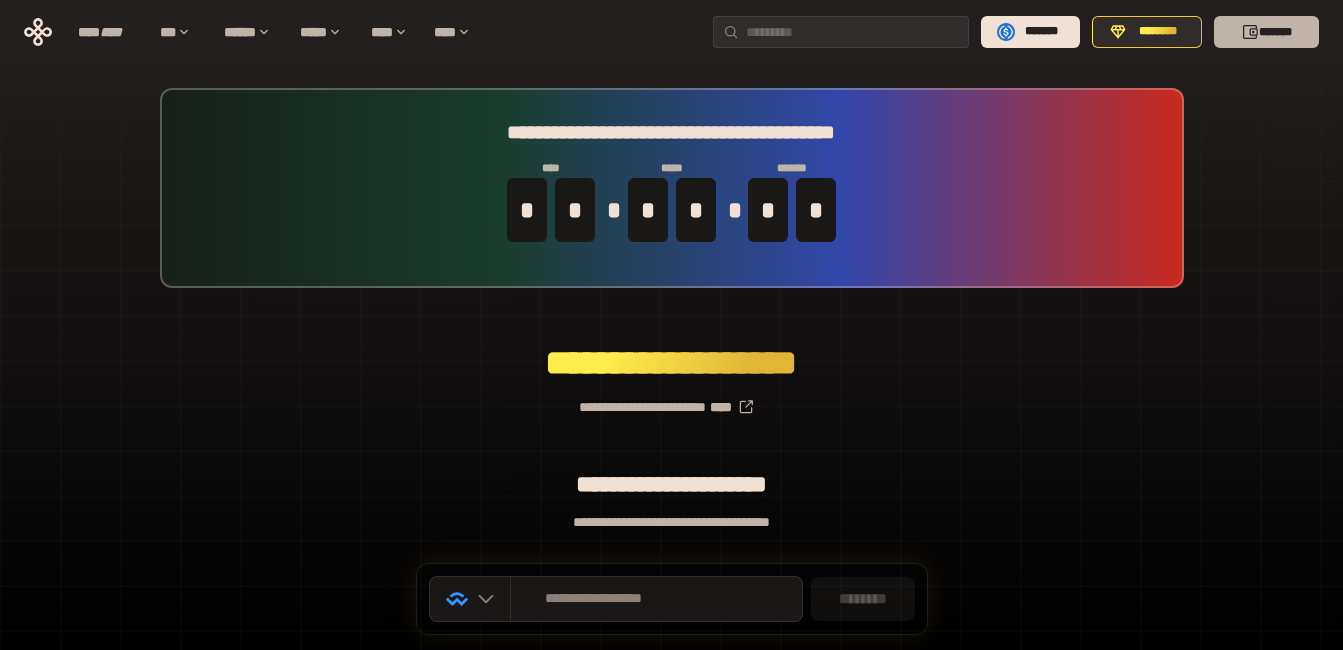 click on "*******" at bounding box center (1266, 32) 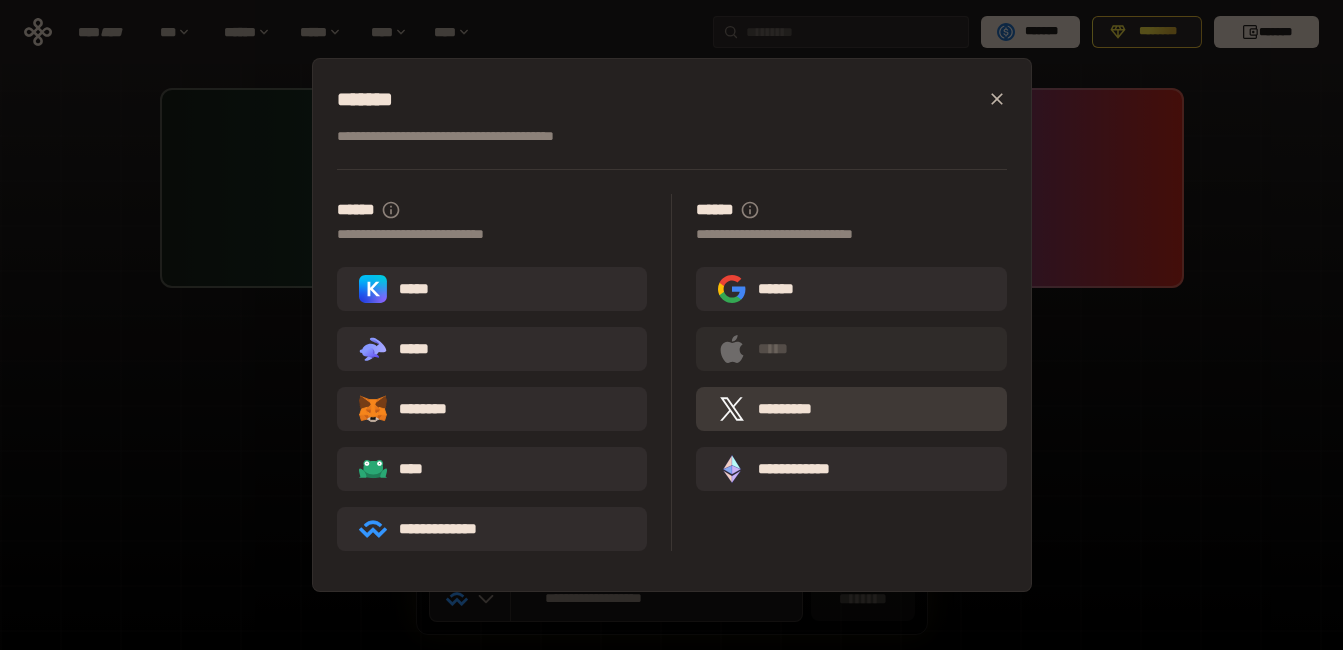click on "*********" at bounding box center (770, 409) 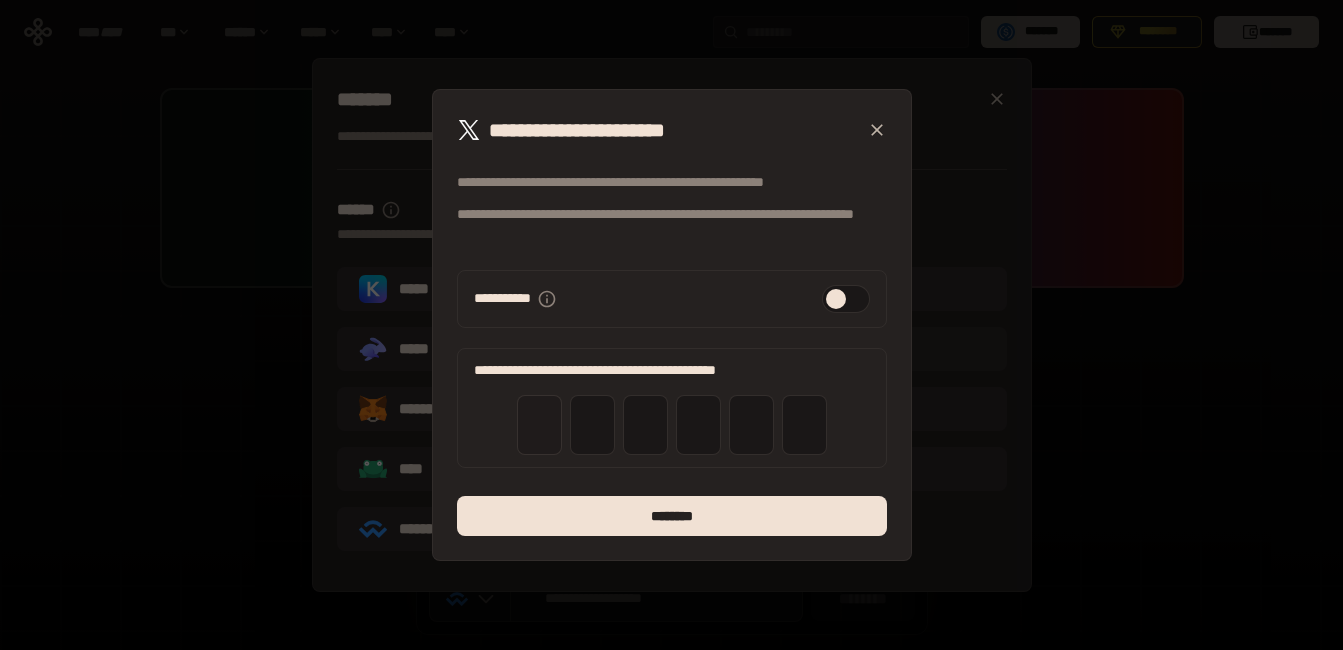 click at bounding box center [539, 425] 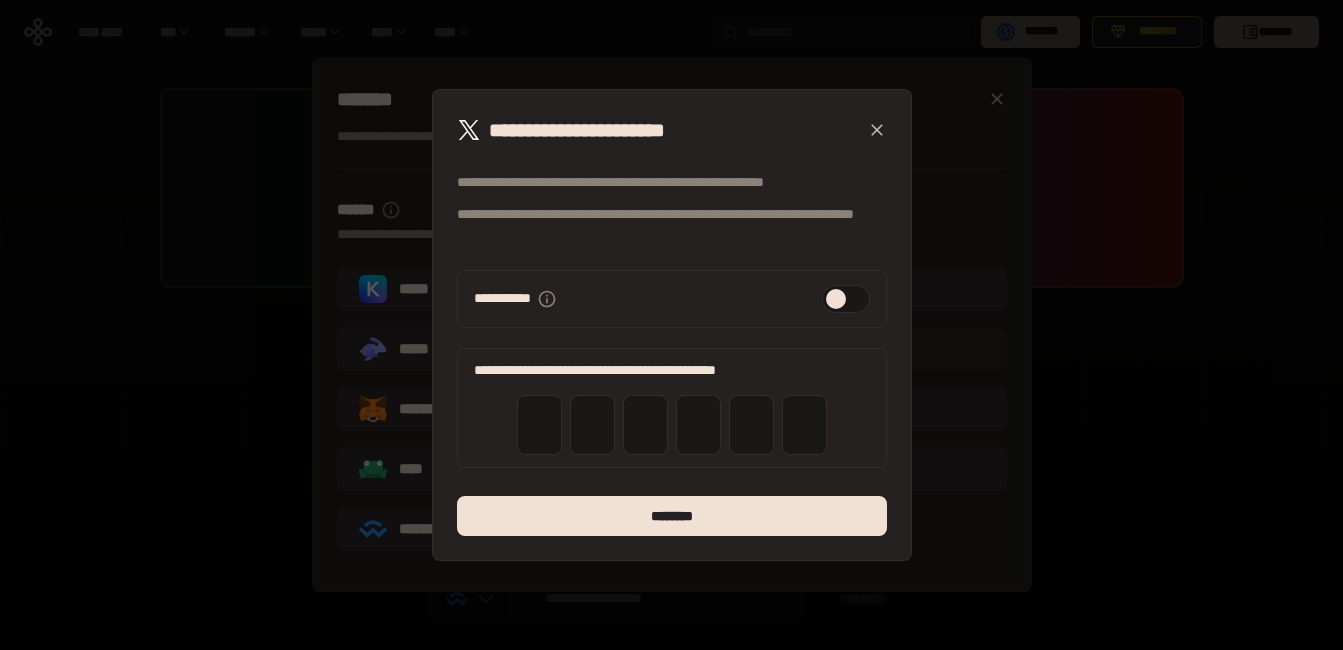 click 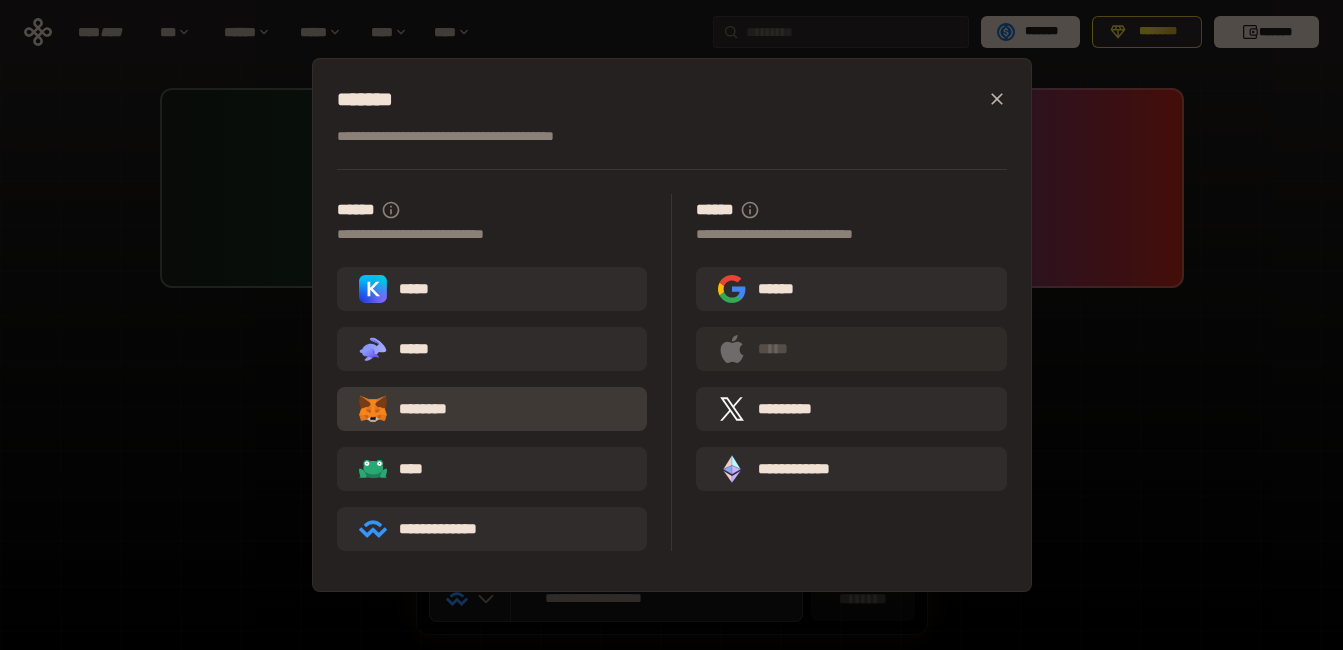 click on "********" at bounding box center (492, 409) 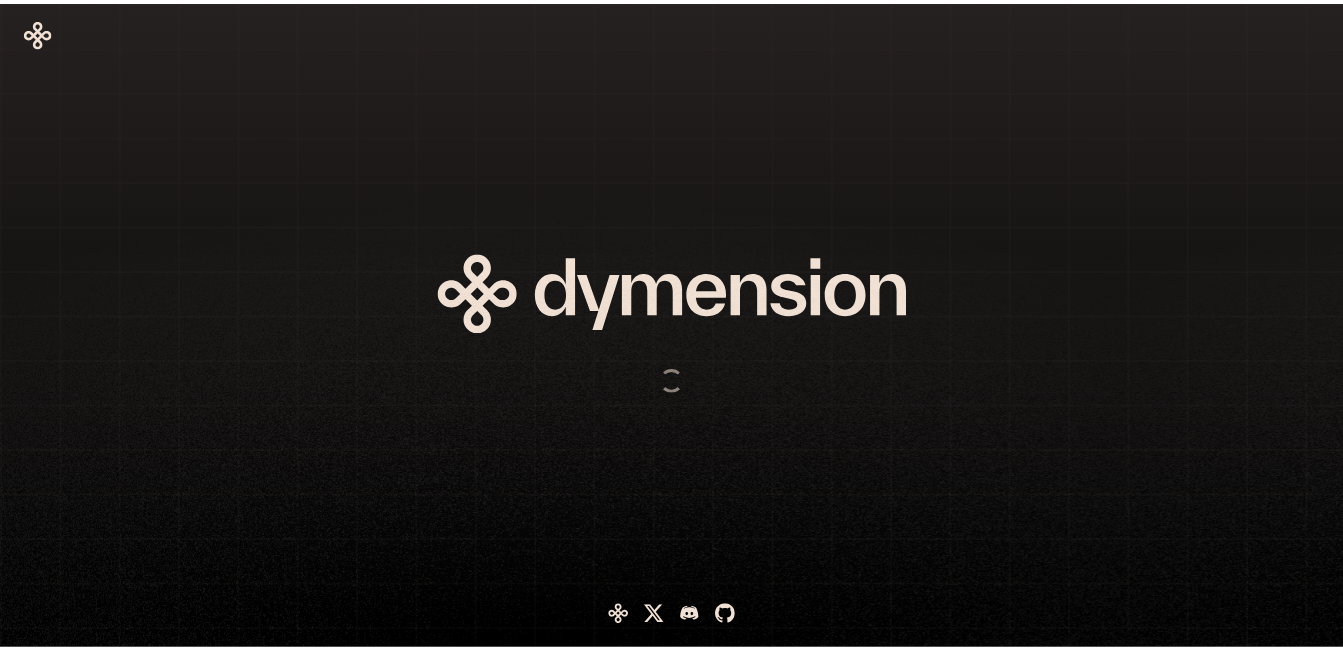 scroll, scrollTop: 0, scrollLeft: 0, axis: both 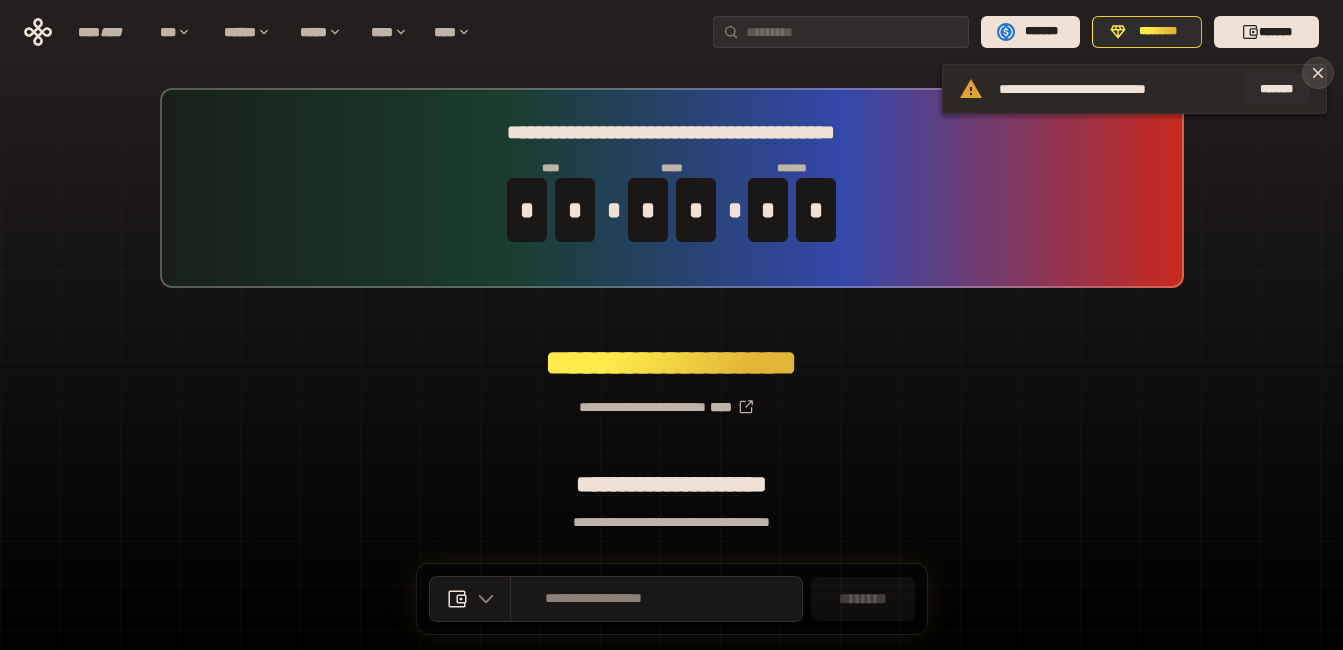 click 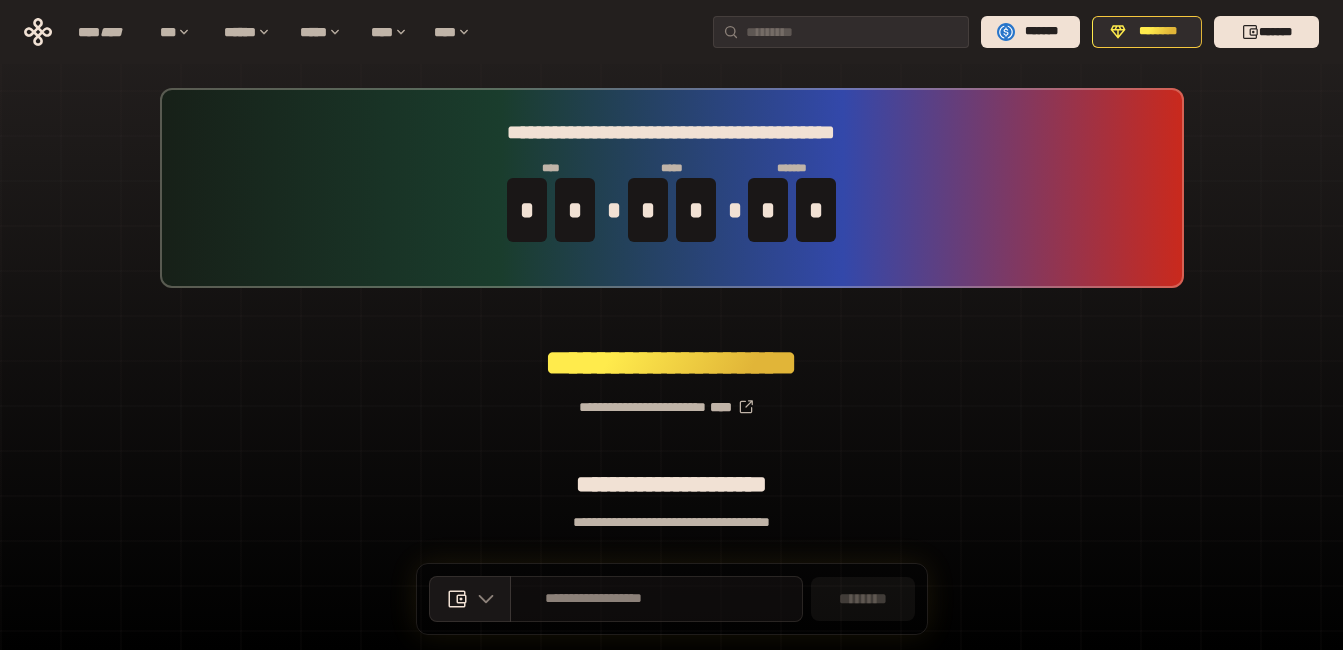 click on "**********" at bounding box center (656, 599) 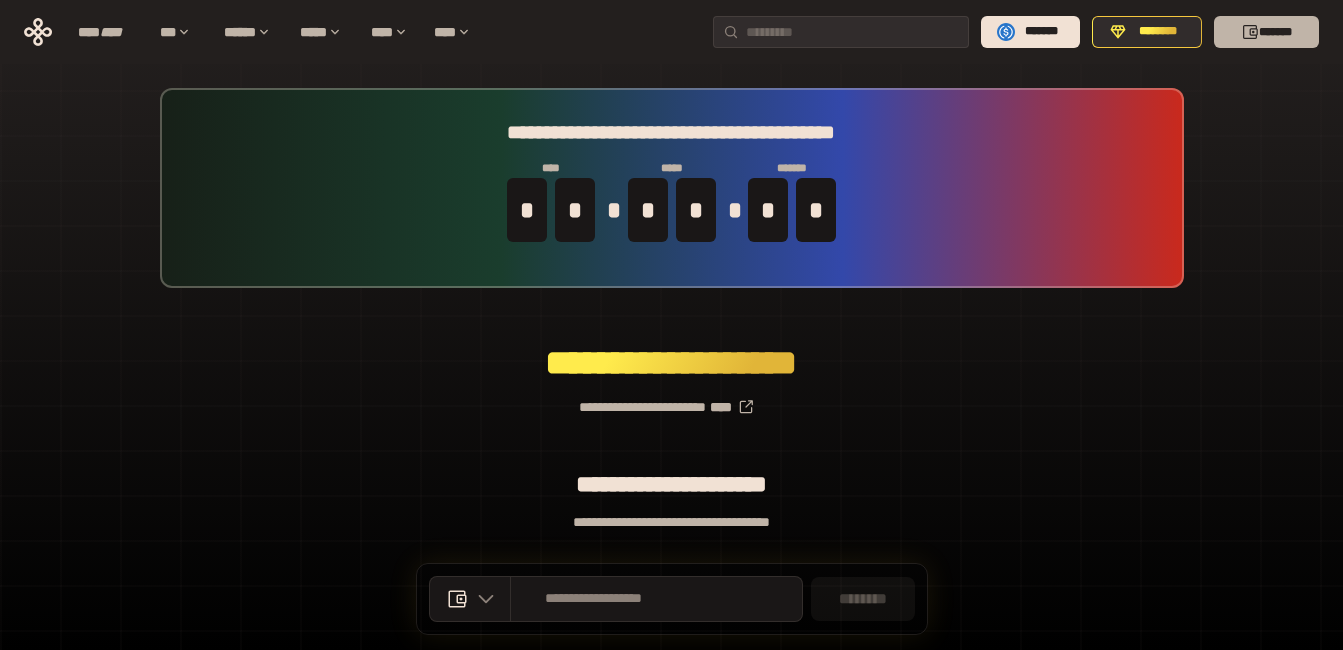click on "*******" at bounding box center [1266, 32] 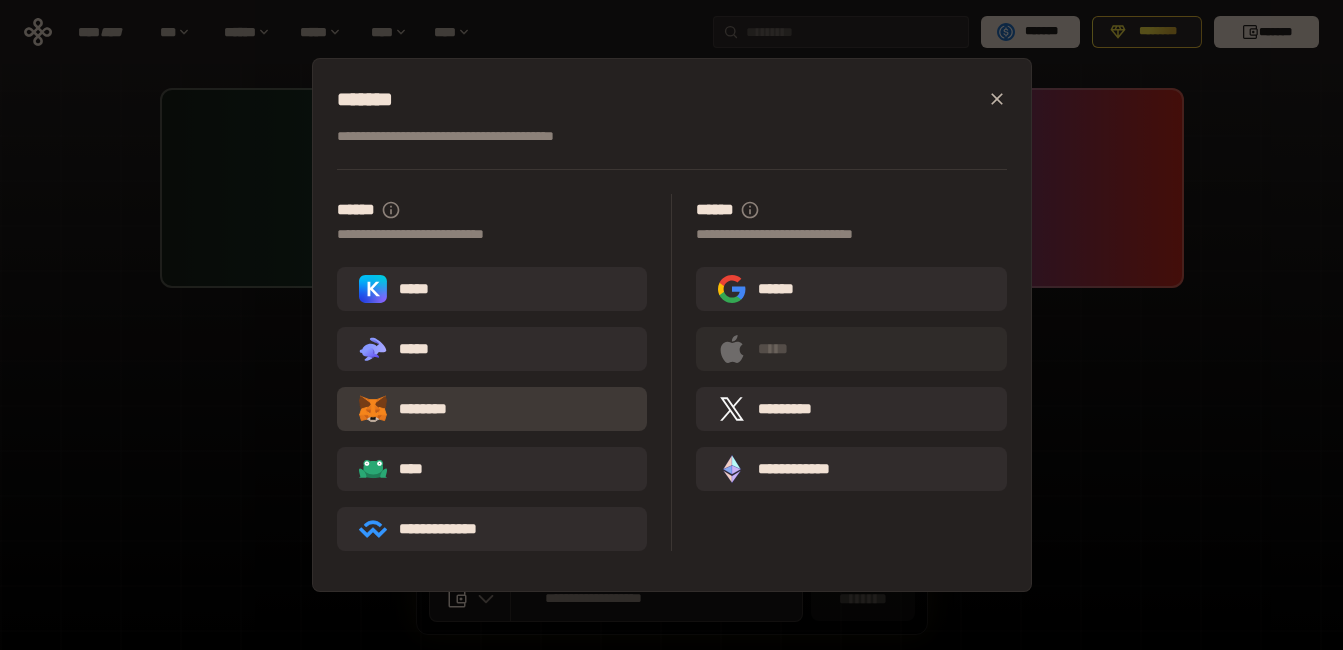 click on "********" at bounding box center [417, 409] 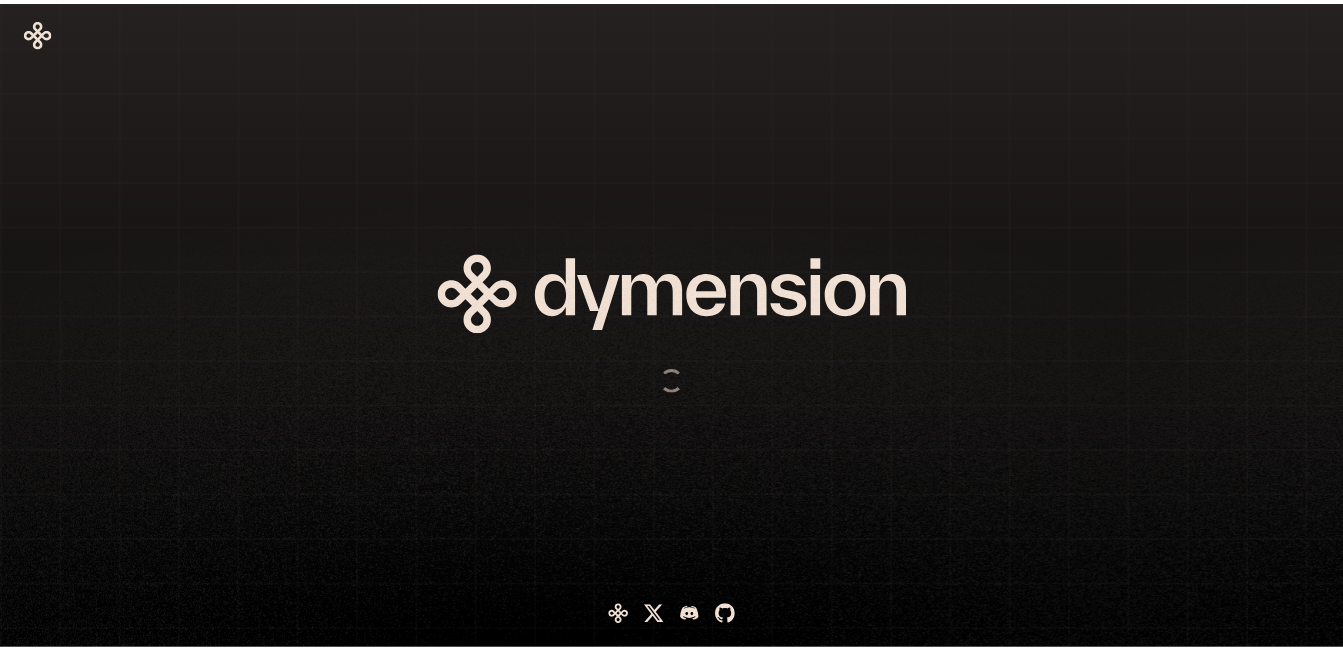scroll, scrollTop: 0, scrollLeft: 0, axis: both 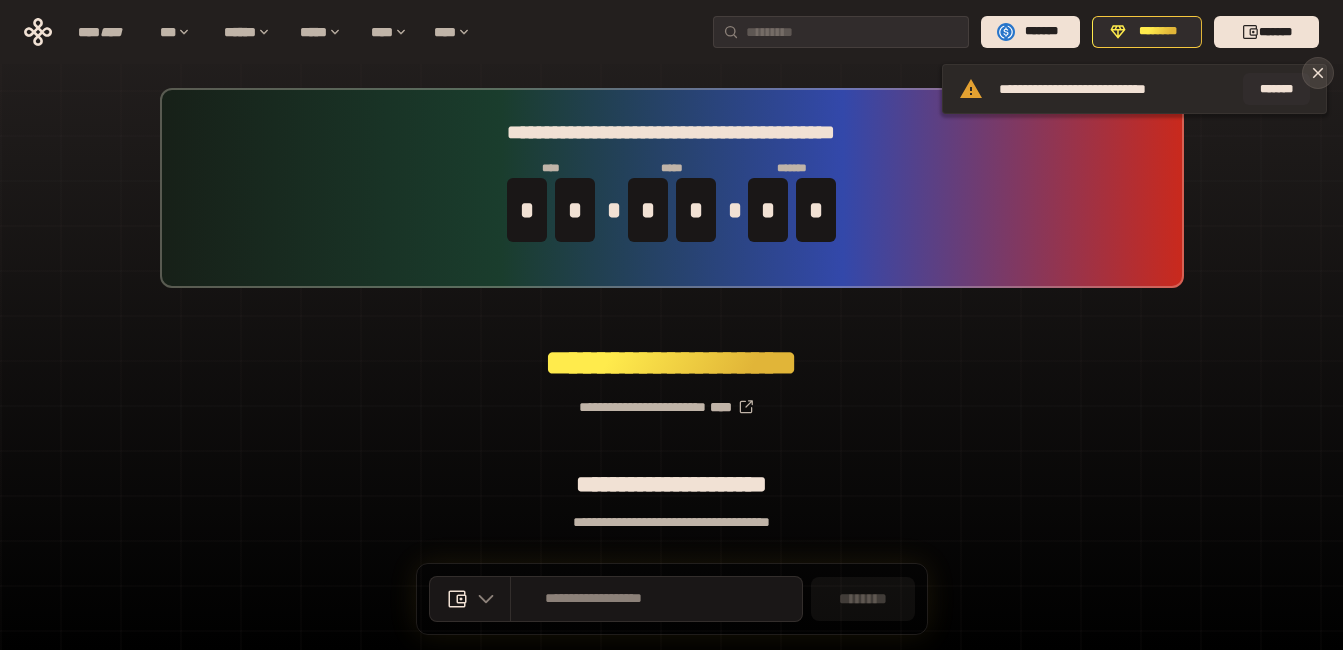 click 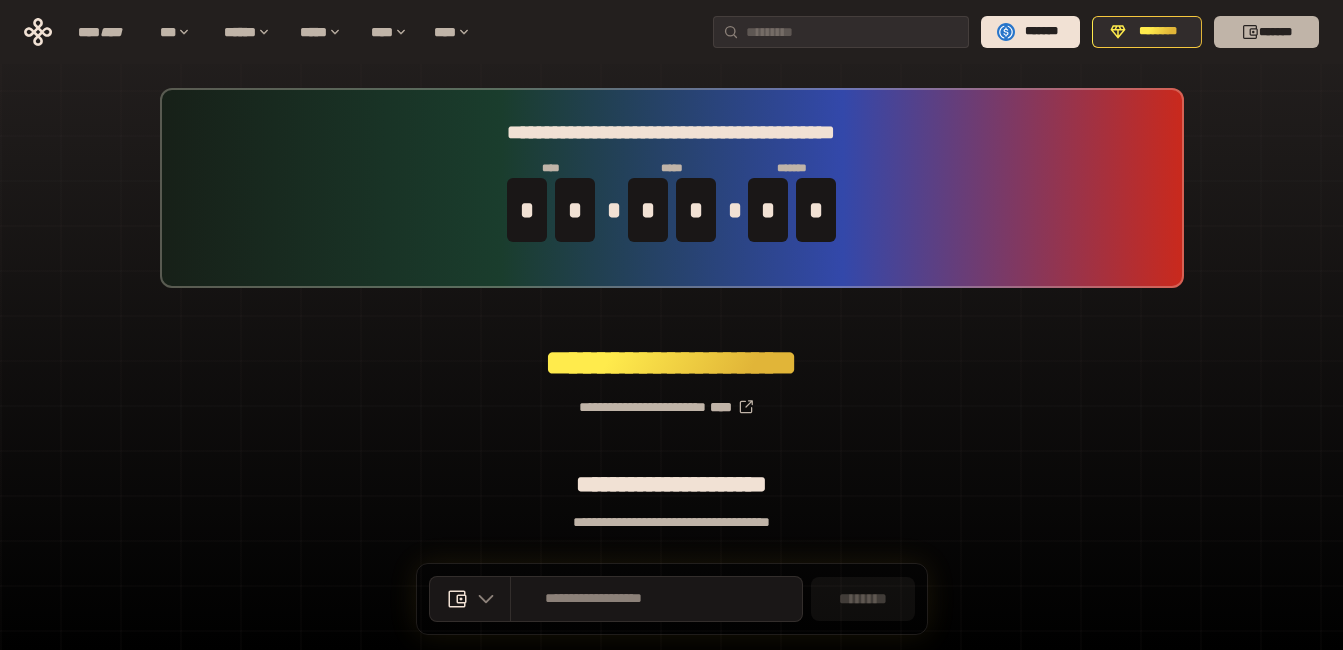 click on "*******" at bounding box center [1266, 32] 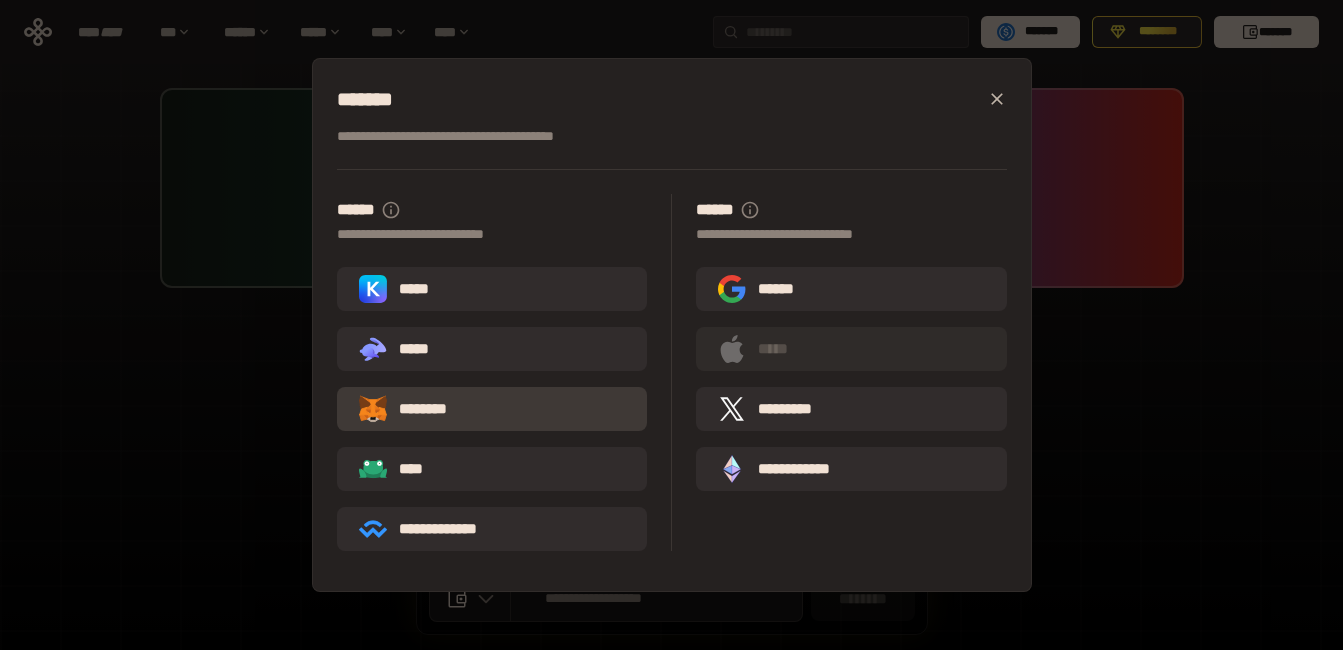 click on "********" at bounding box center [417, 409] 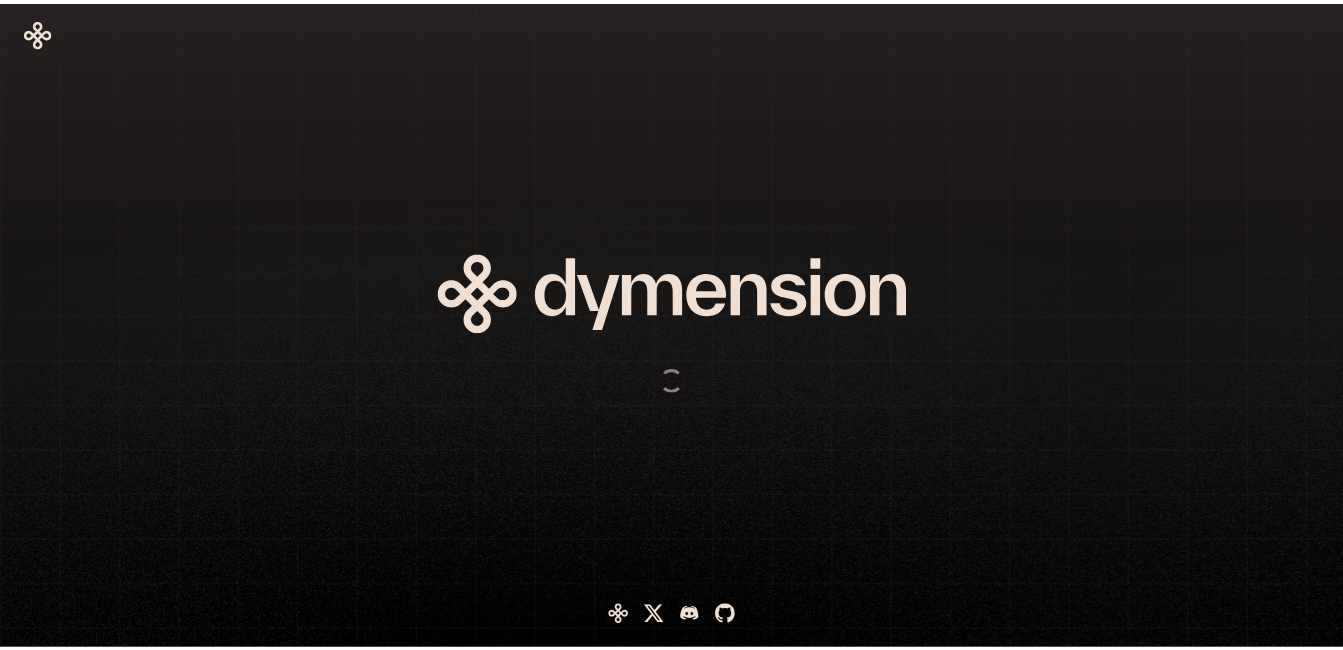 scroll, scrollTop: 0, scrollLeft: 0, axis: both 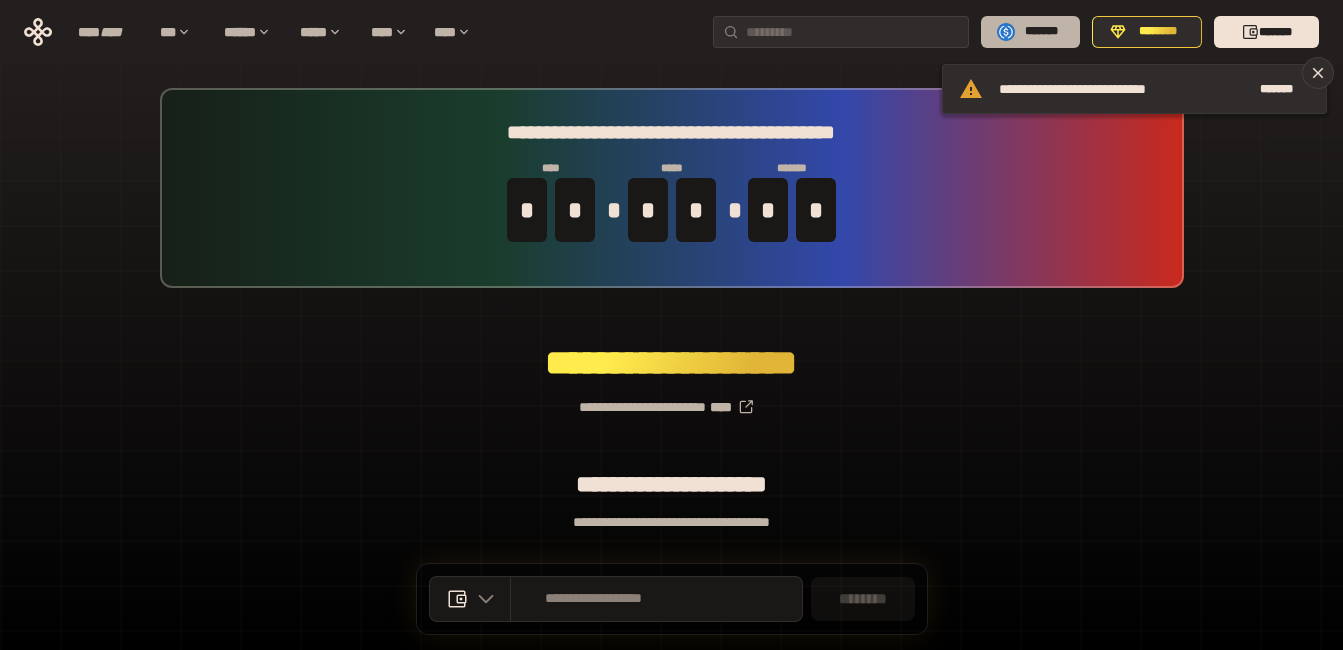click on "*******" at bounding box center (1041, 32) 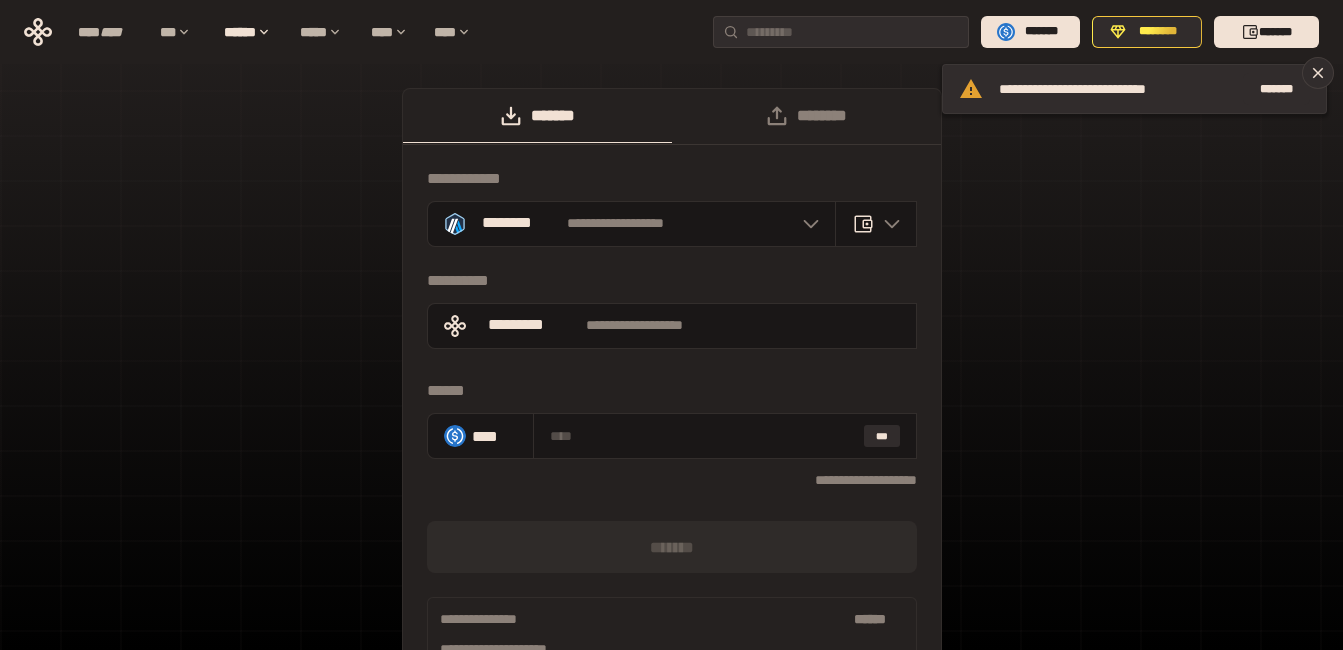 click on "**********" at bounding box center (671, 402) 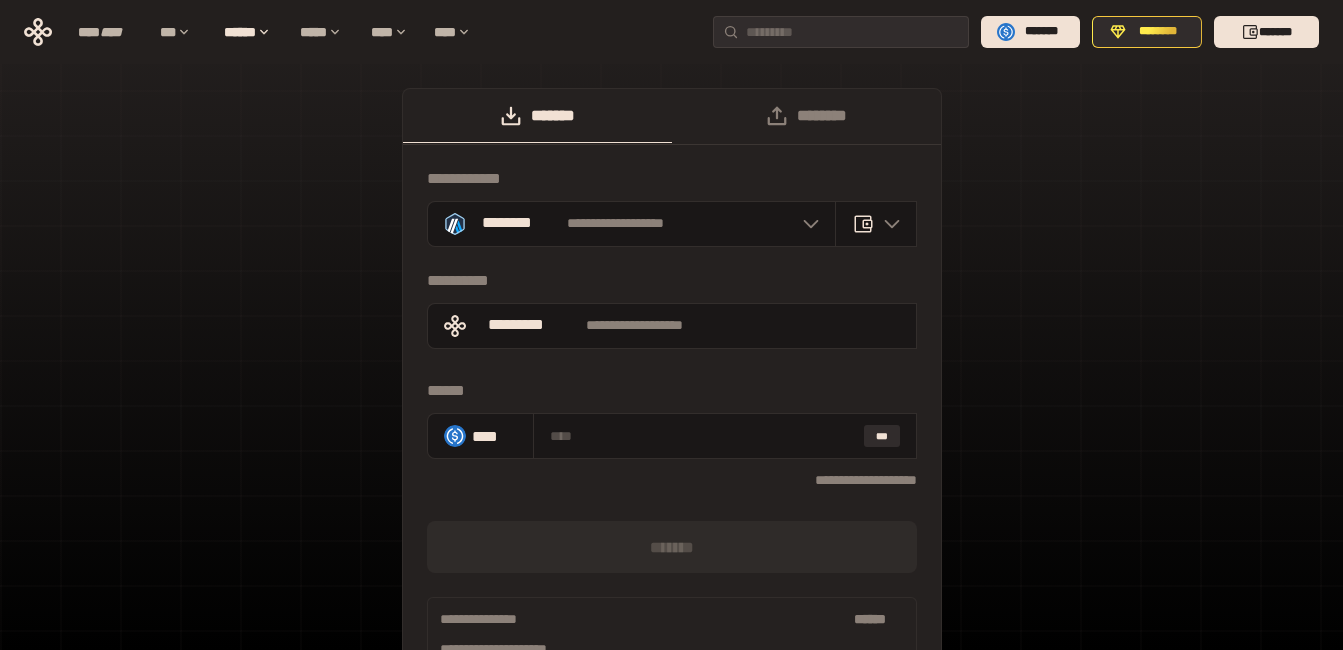 click on "**********" at bounding box center (671, 402) 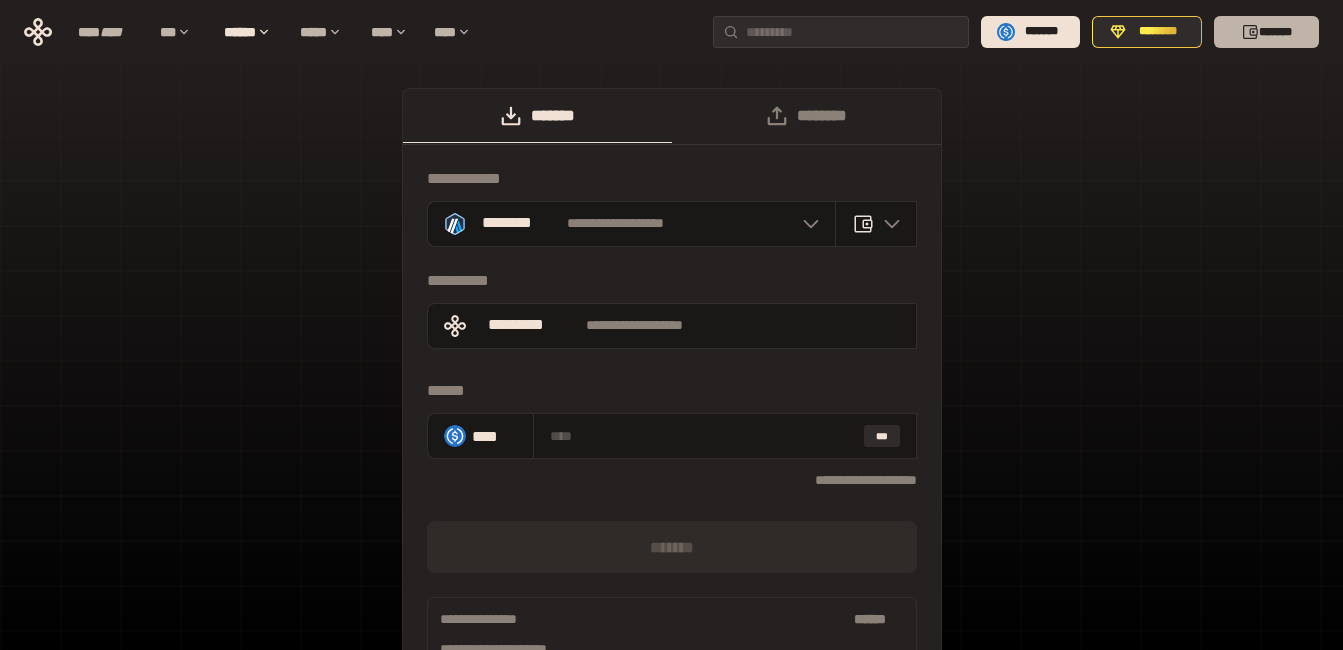 click on "*******" at bounding box center (1266, 32) 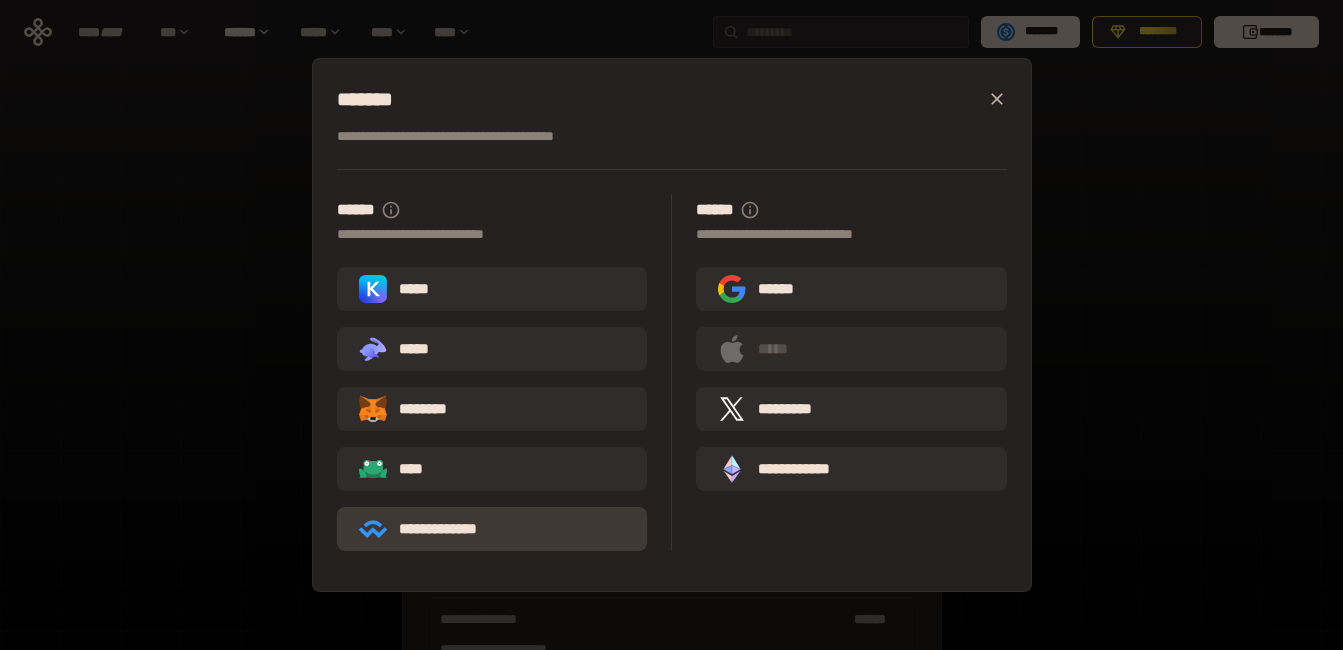 click on "**********" at bounding box center [432, 529] 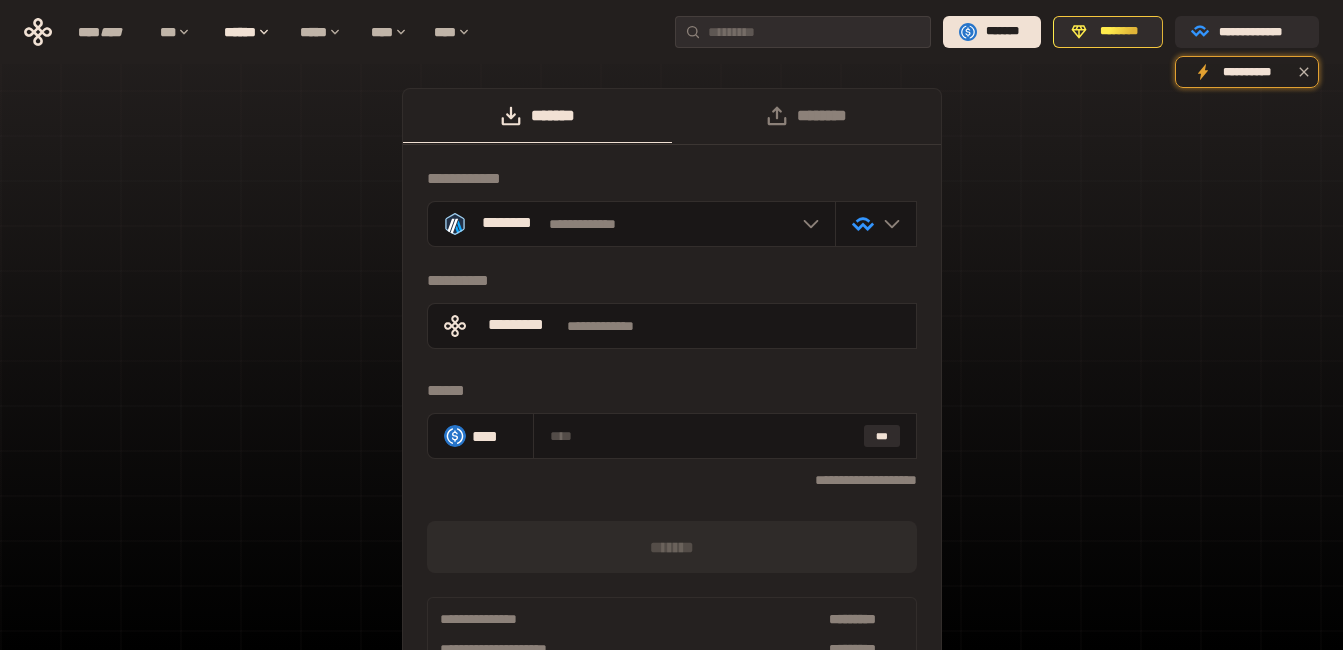 click on "**********" at bounding box center (671, 402) 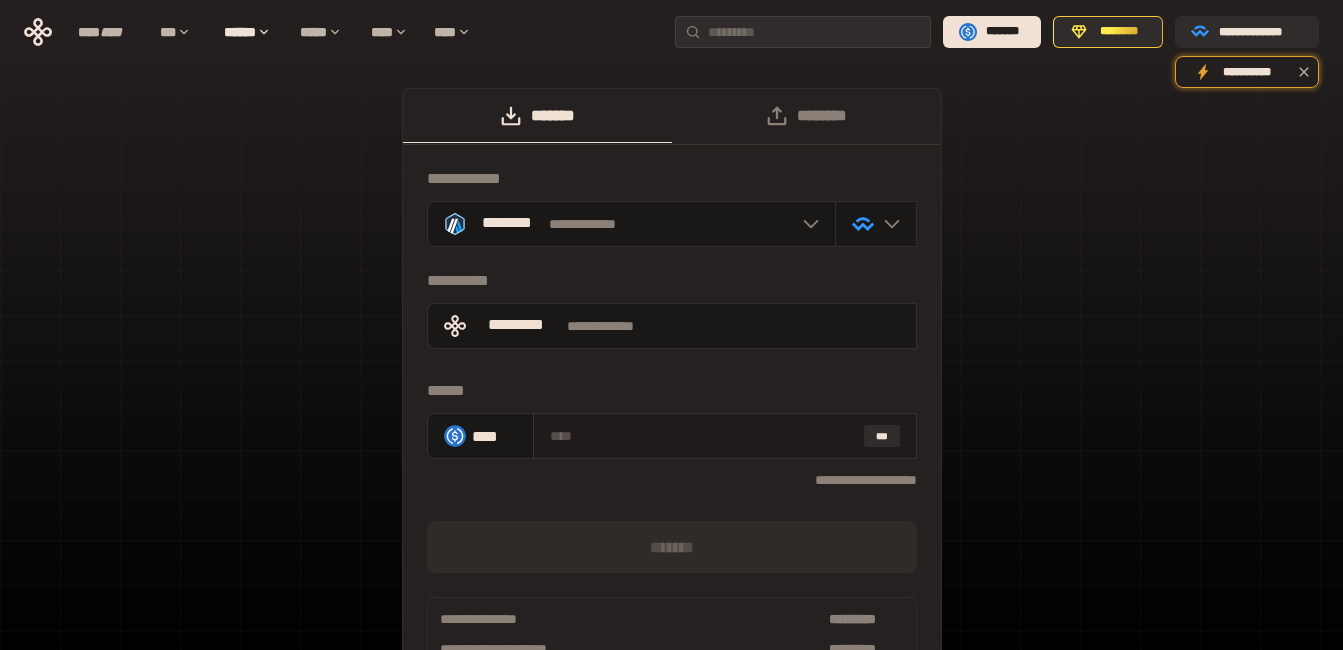 click at bounding box center [703, 436] 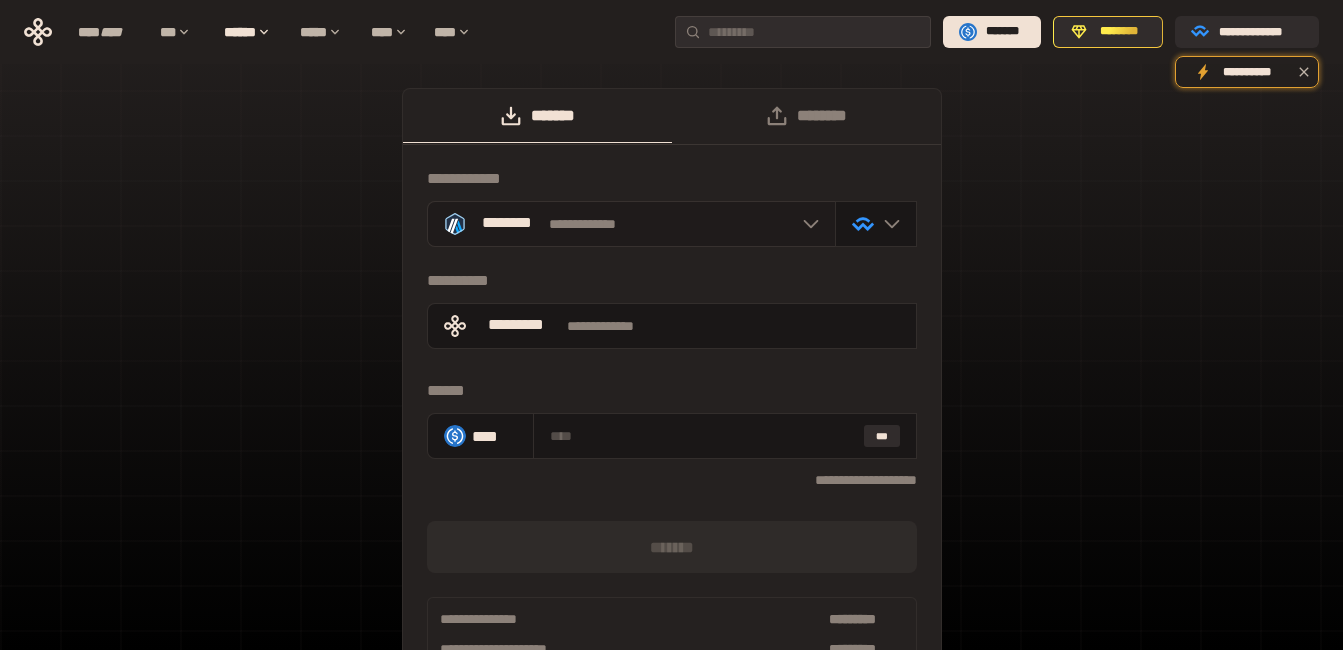 click 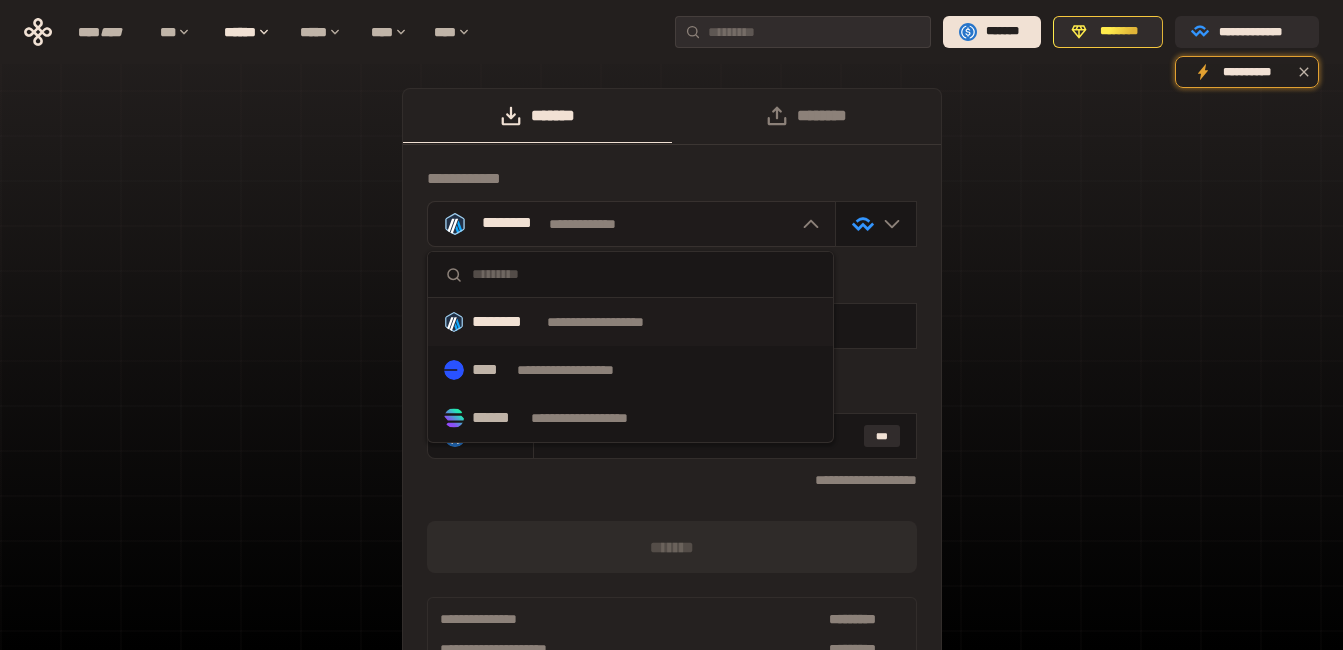 click 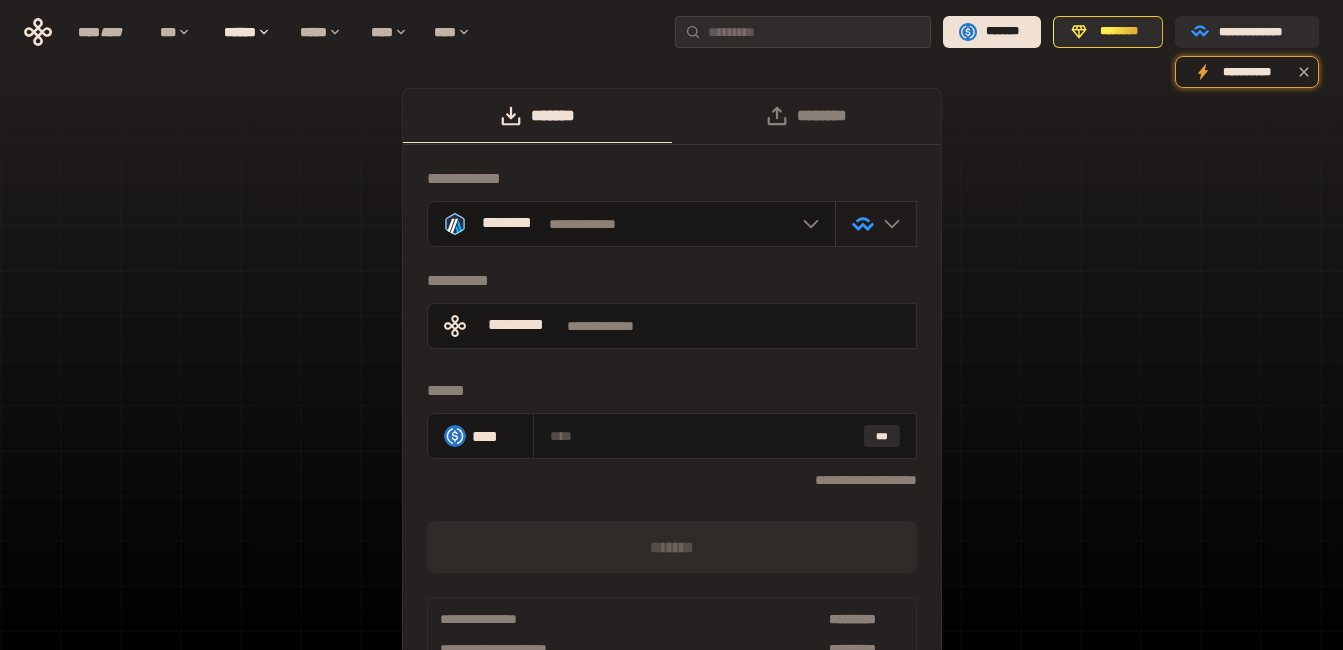 click 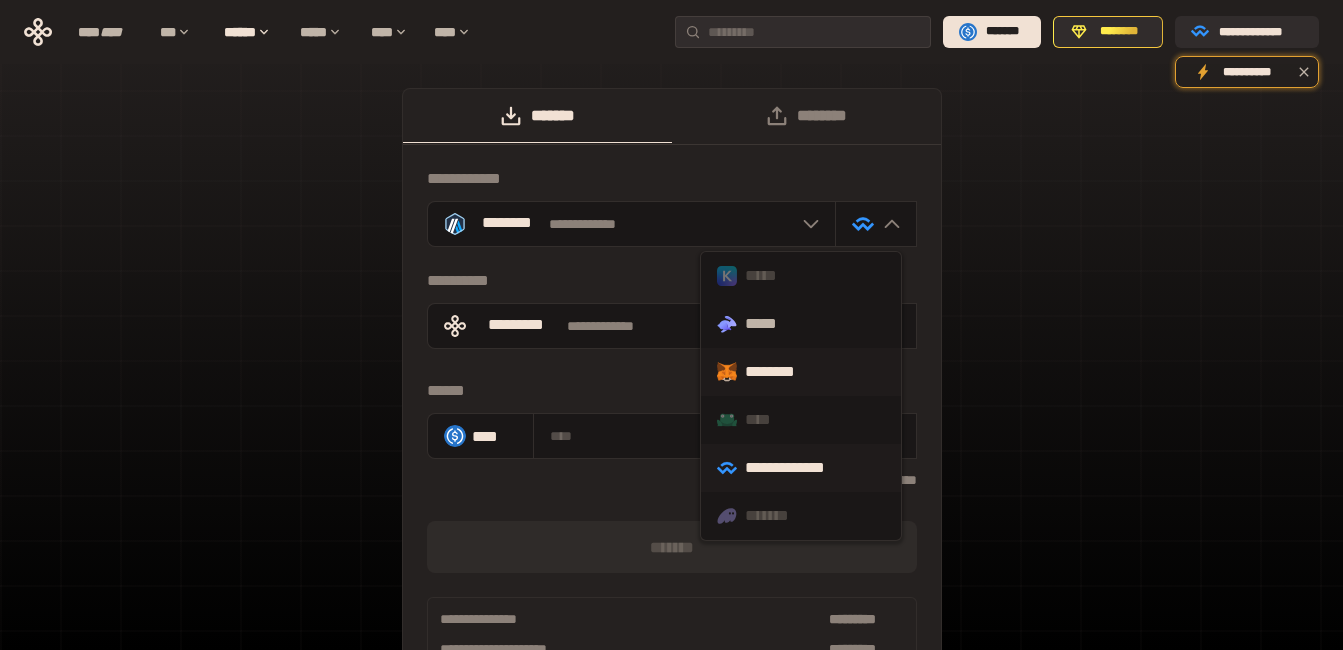 click on "********" at bounding box center (801, 372) 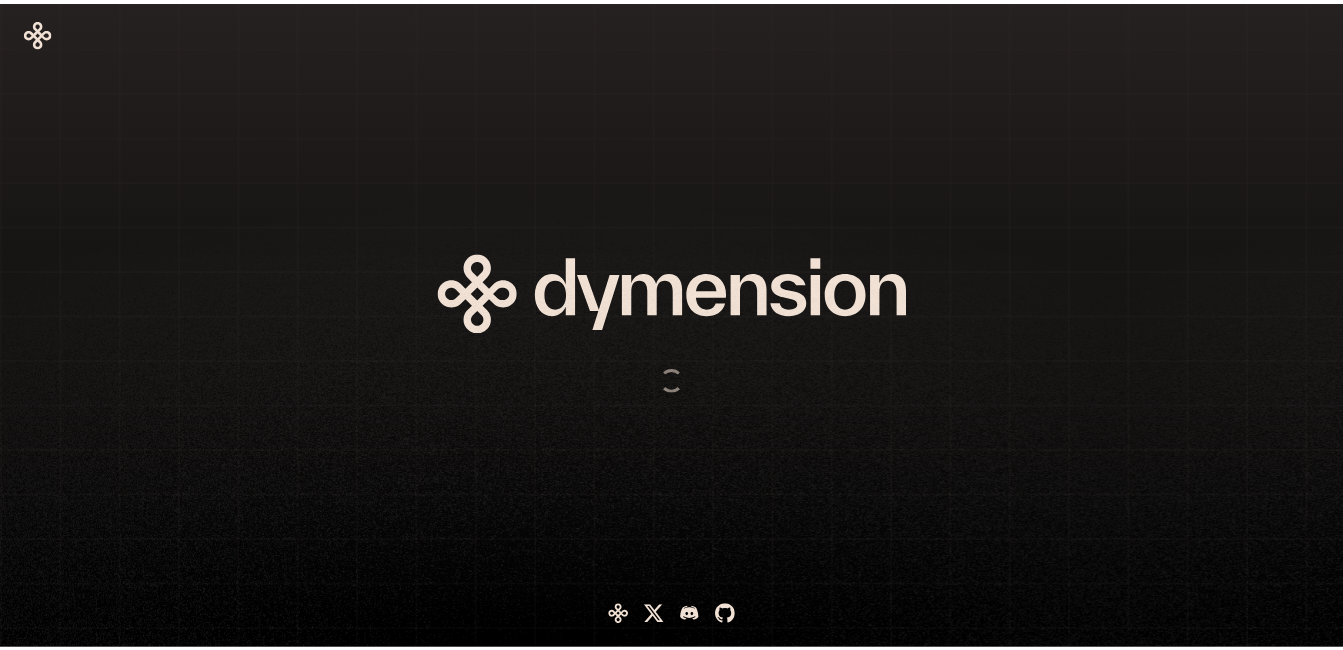 scroll, scrollTop: 0, scrollLeft: 0, axis: both 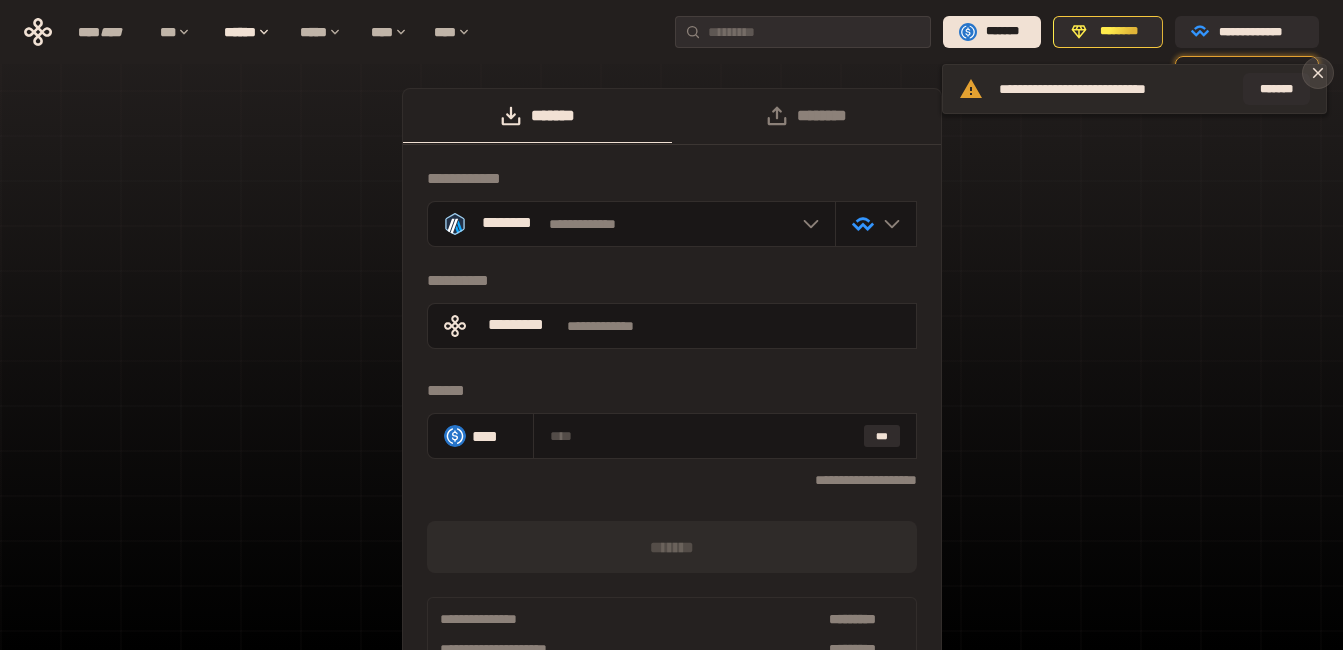 click 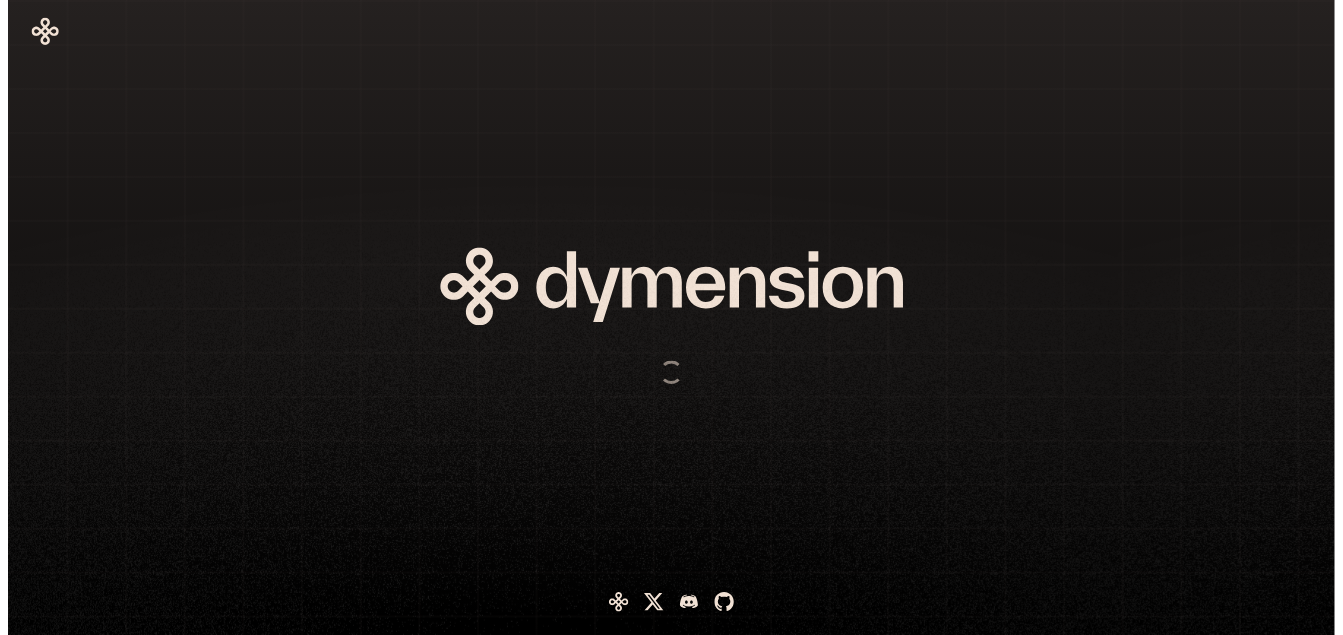 scroll, scrollTop: 0, scrollLeft: 0, axis: both 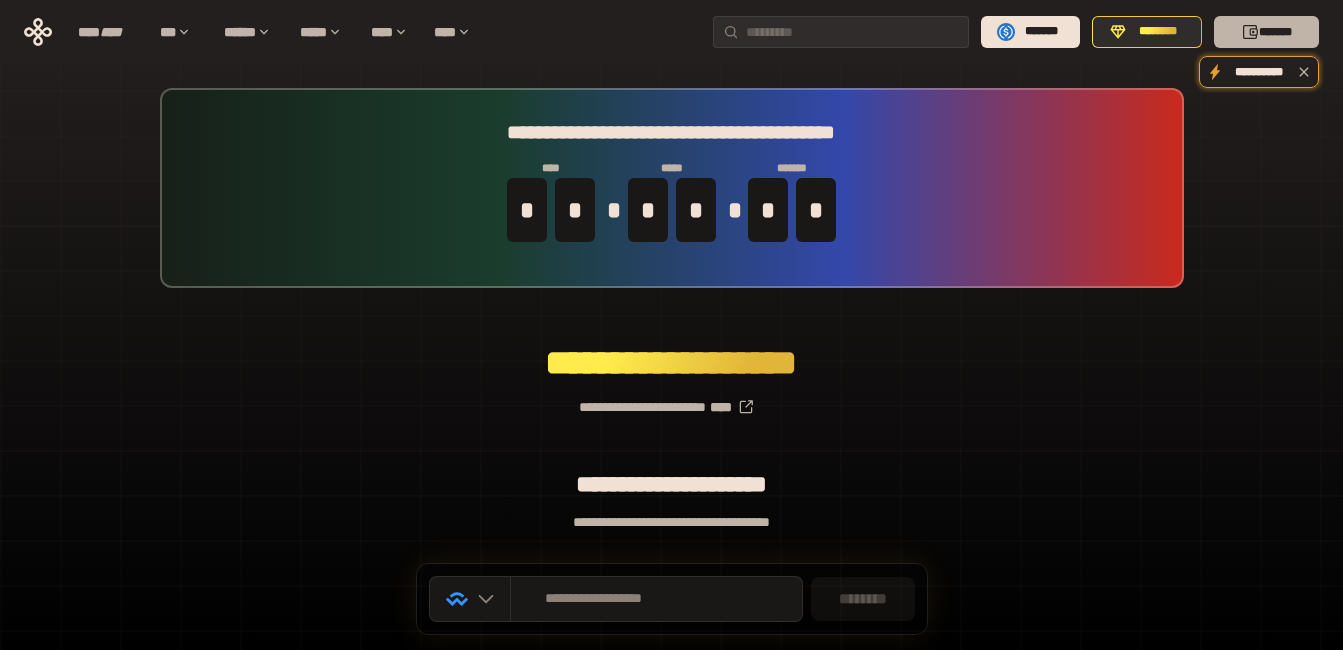 click on "*******" at bounding box center [1266, 32] 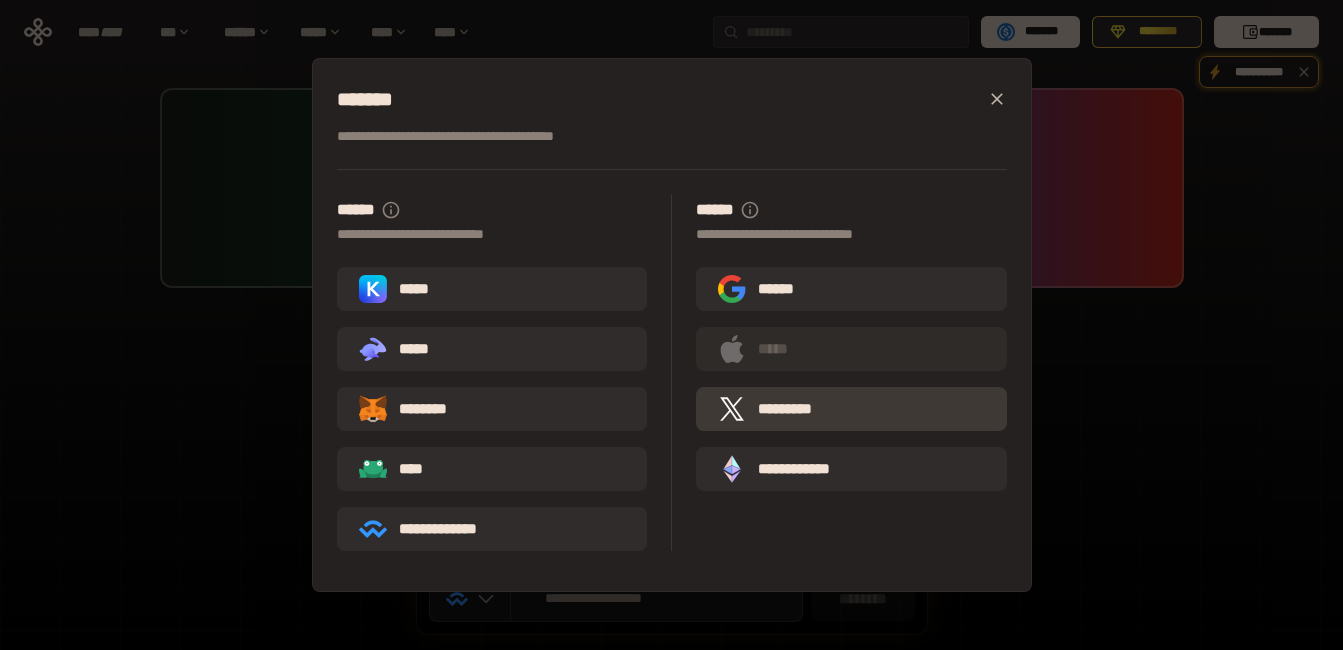 click on "*********" at bounding box center (770, 409) 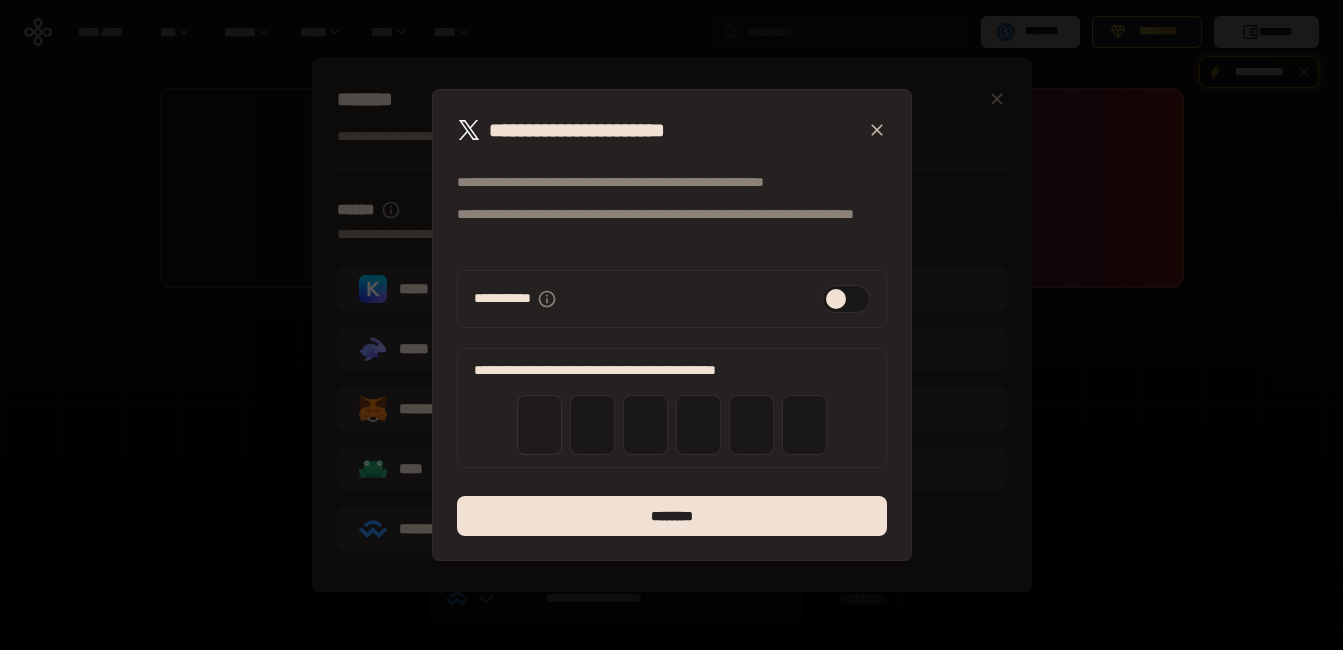click at bounding box center [539, 425] 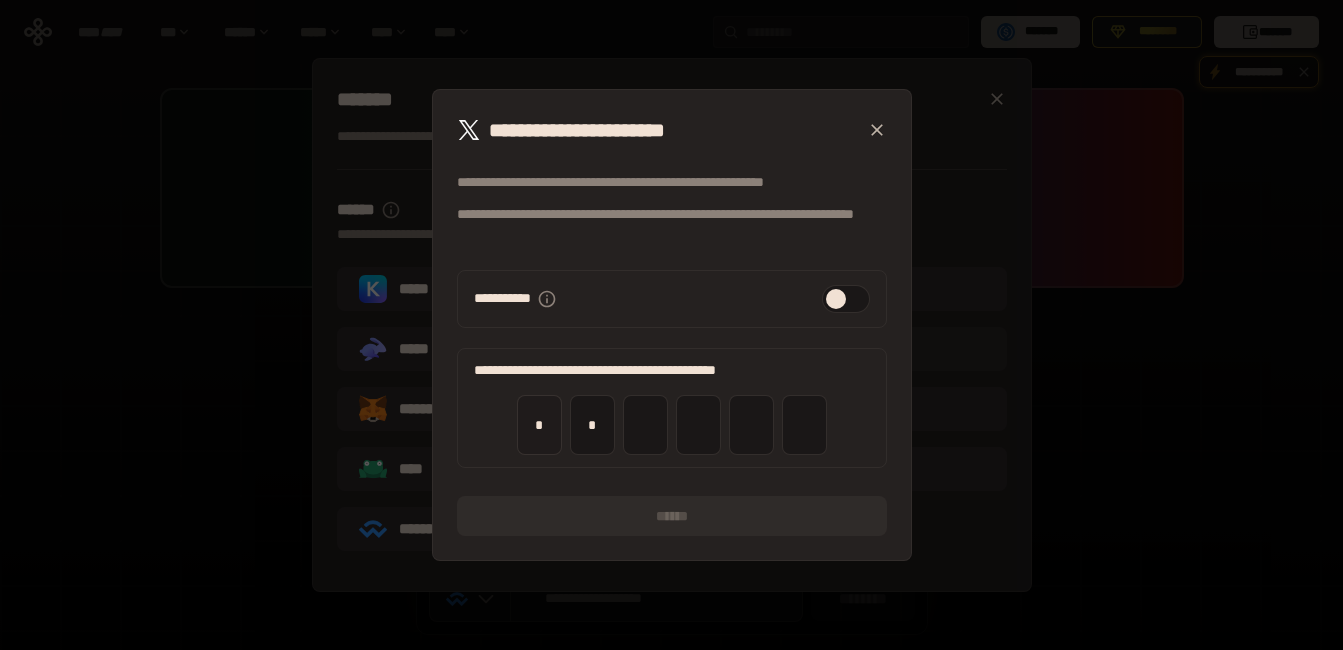 type on "*" 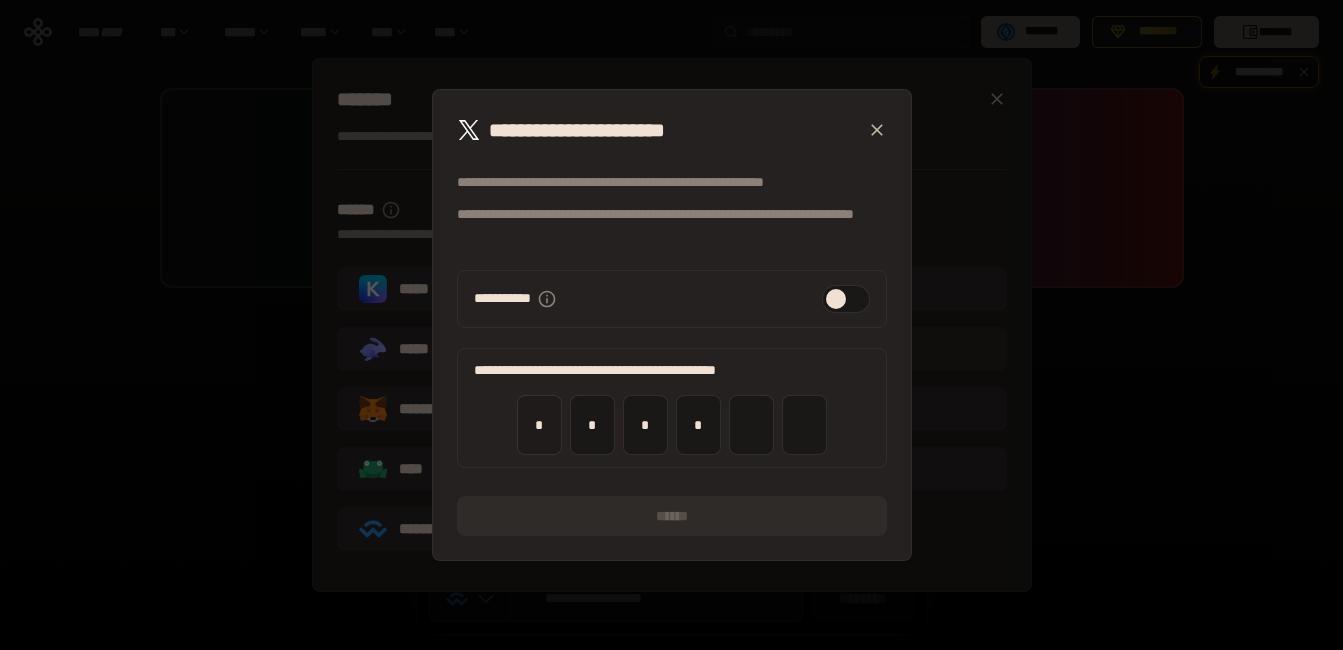type on "*" 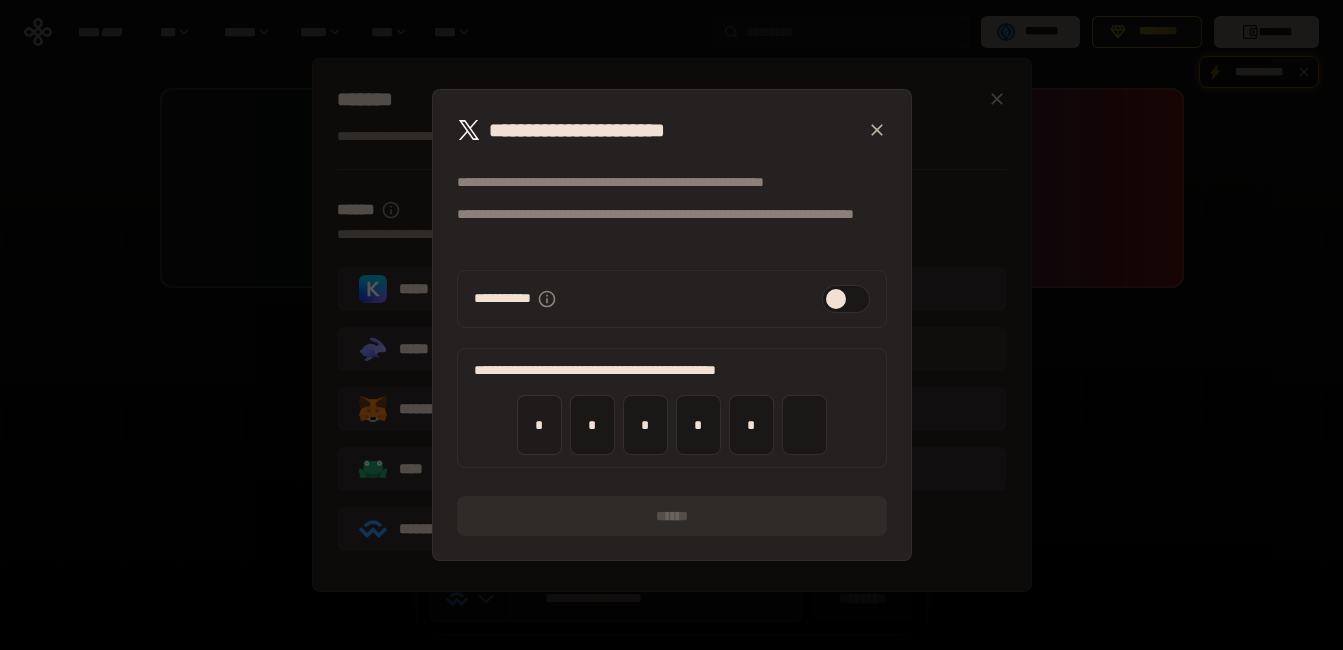 type on "*" 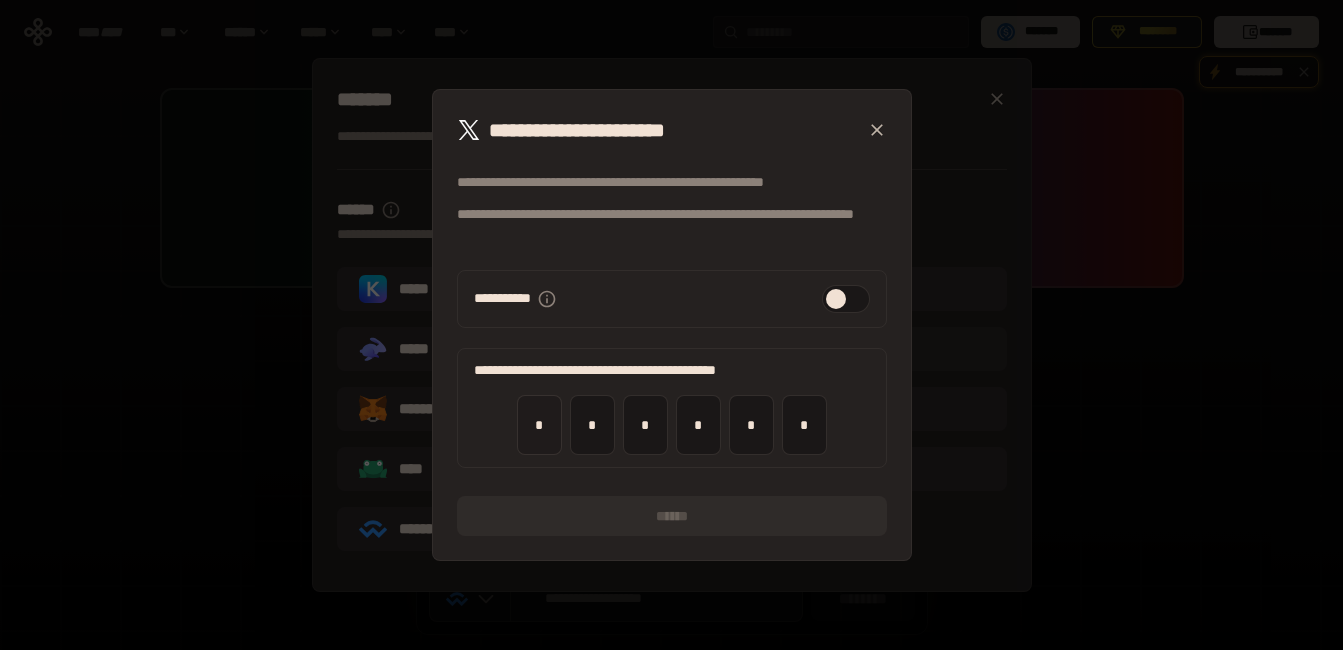 type on "*" 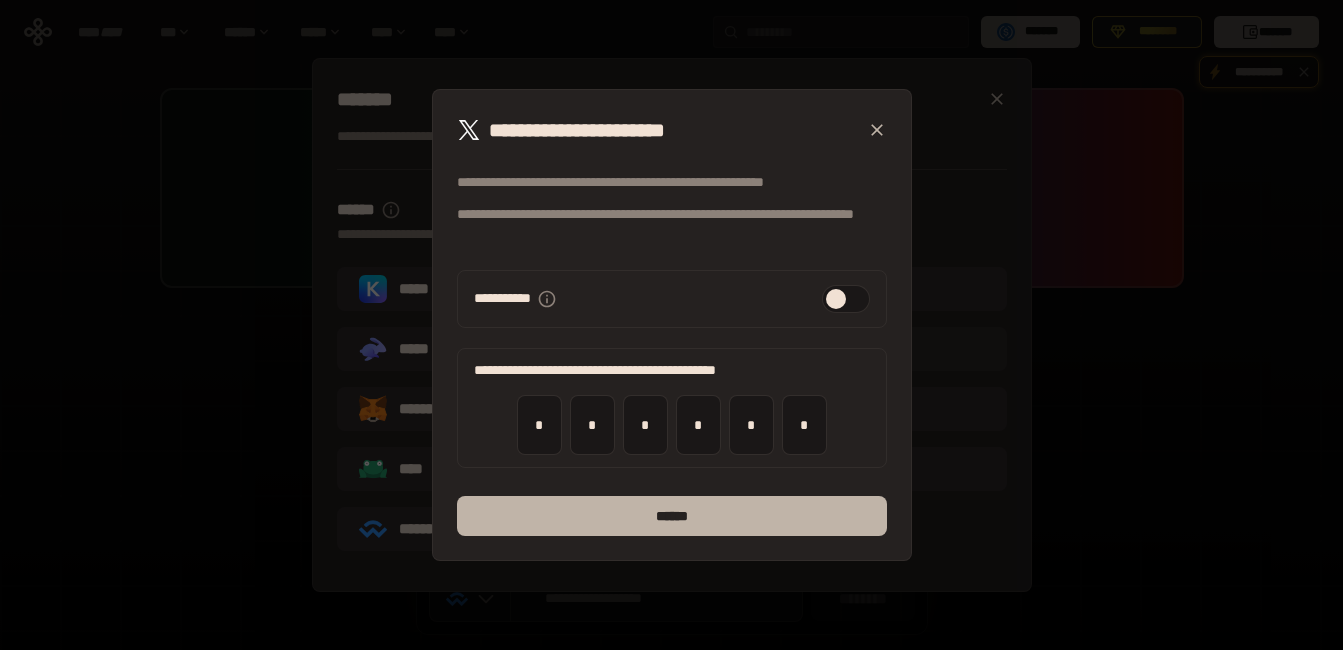 click on "******" at bounding box center (672, 516) 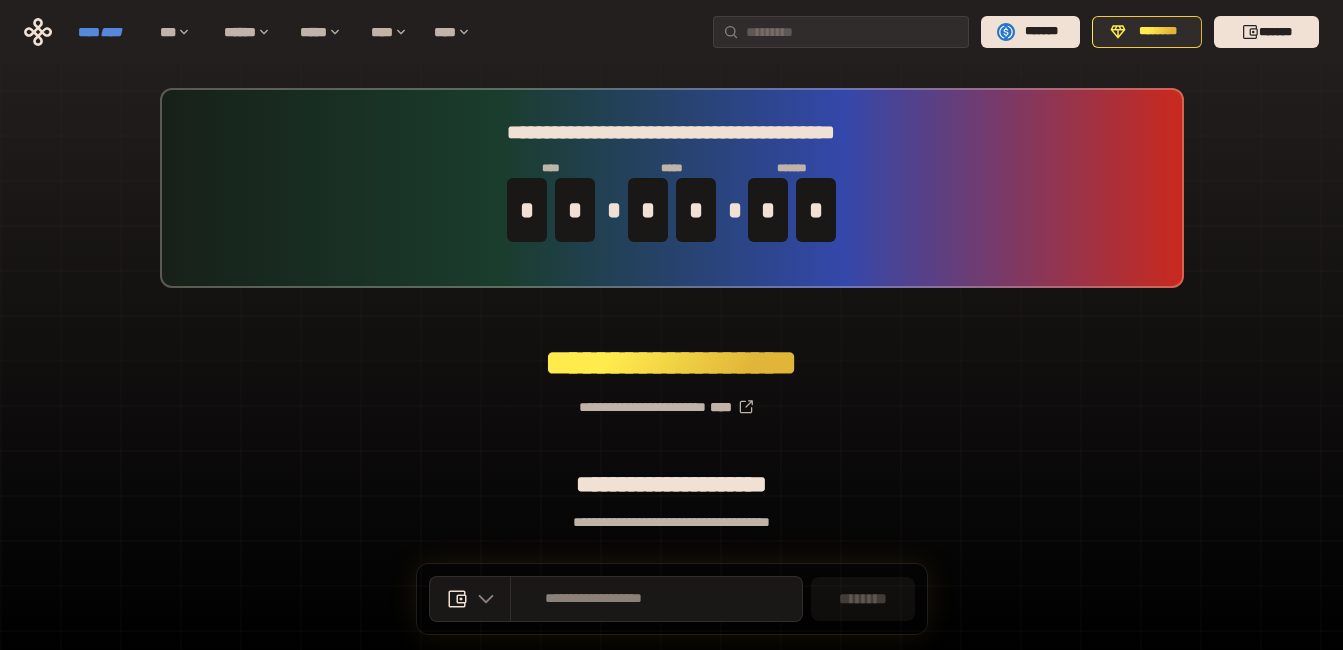 click on "****" at bounding box center [111, 32] 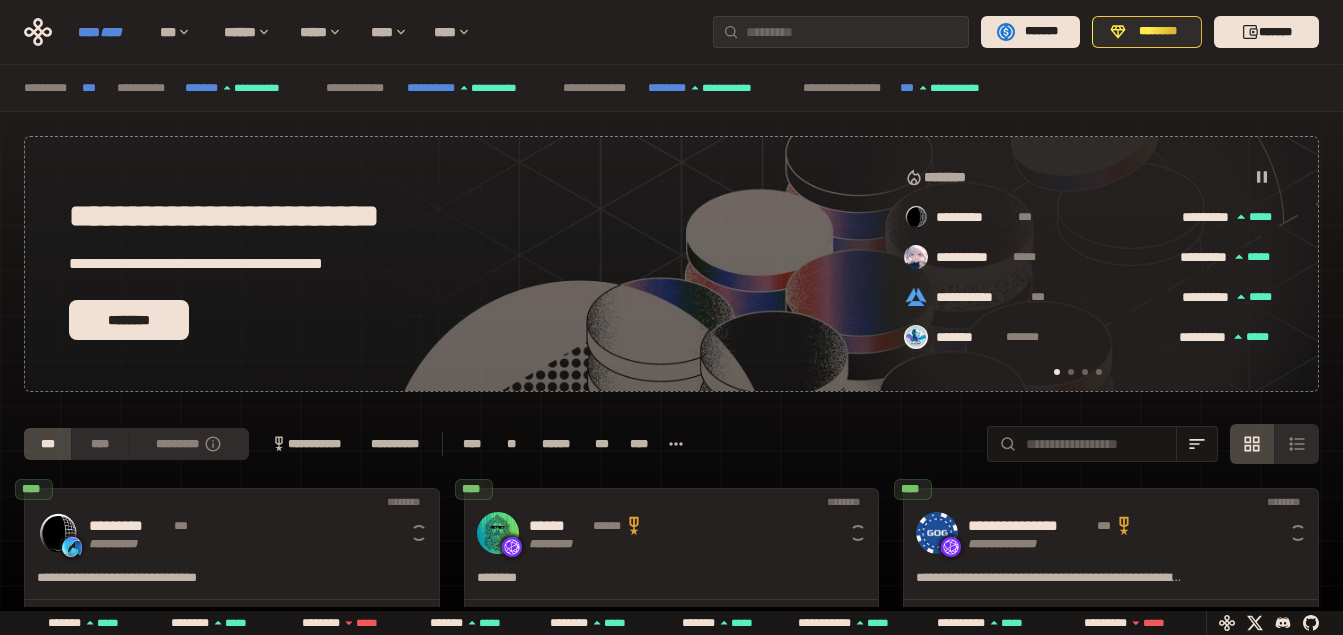 scroll, scrollTop: 0, scrollLeft: 16, axis: horizontal 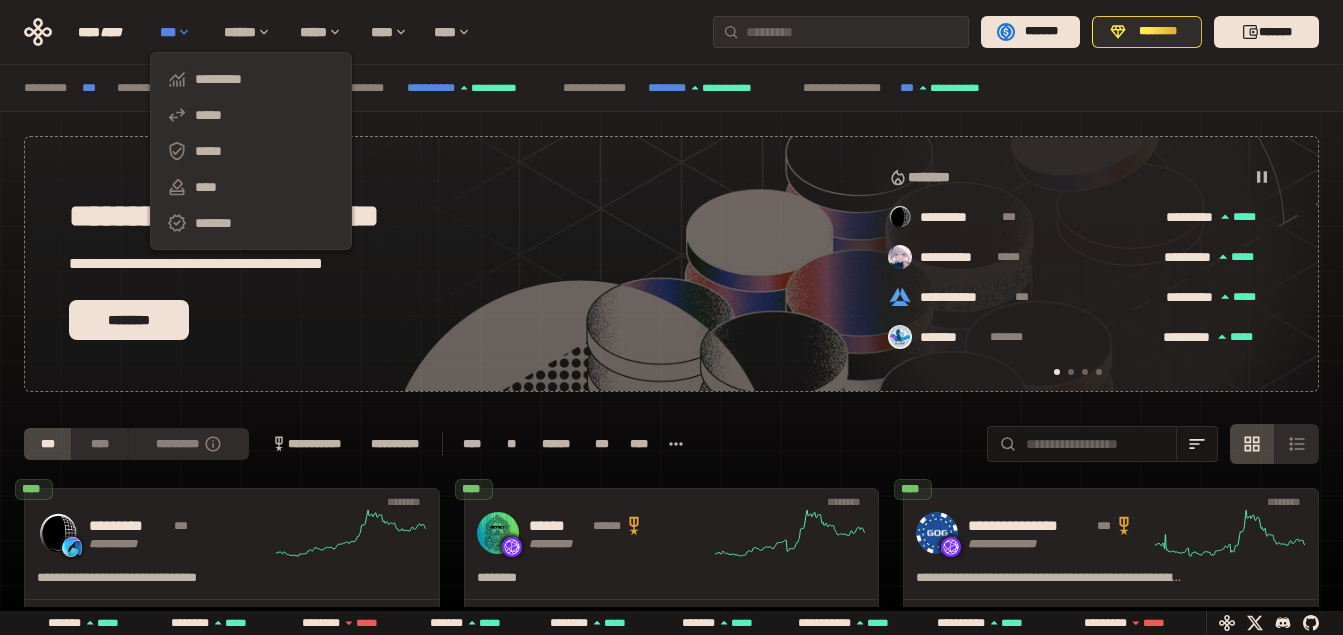 click on "***" at bounding box center [182, 32] 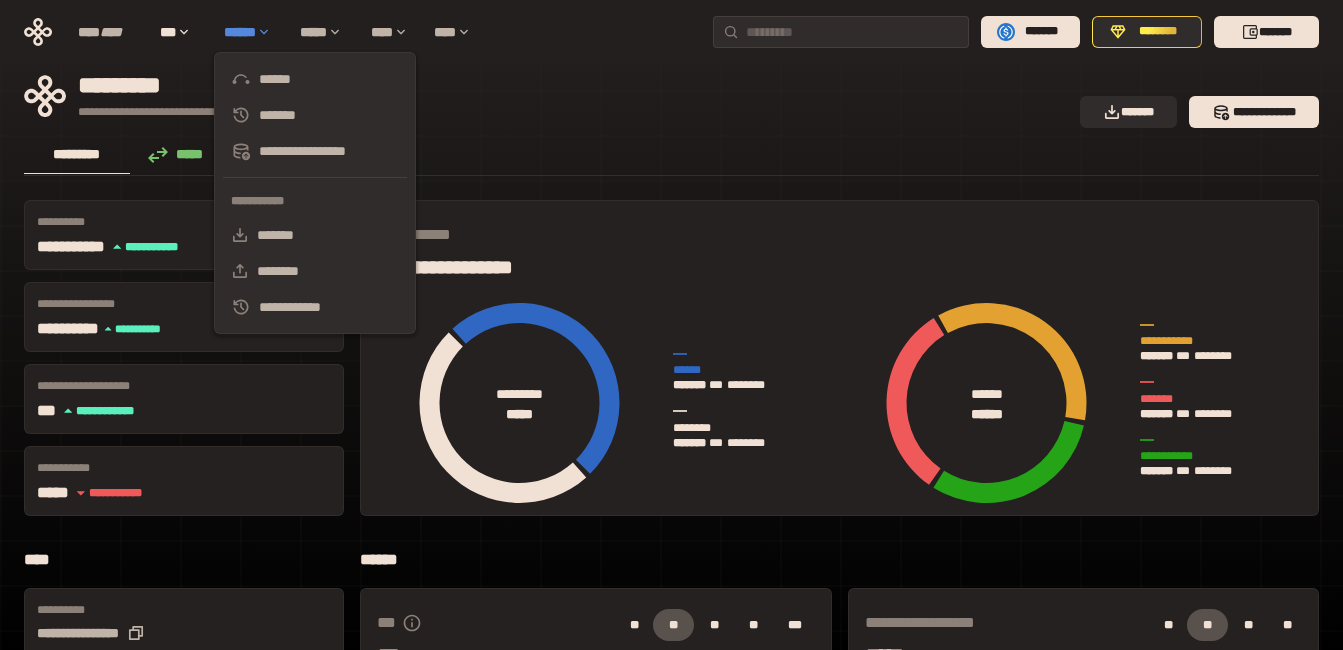 click on "******" at bounding box center [252, 32] 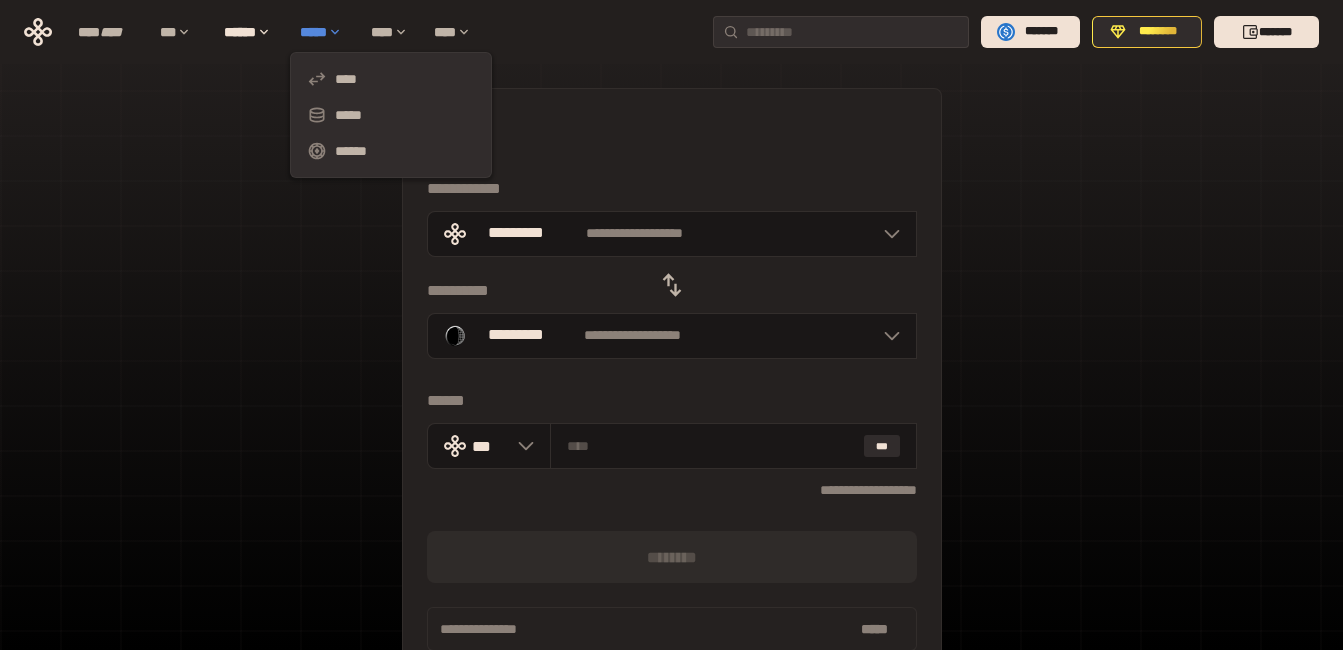 click on "*****" at bounding box center (325, 32) 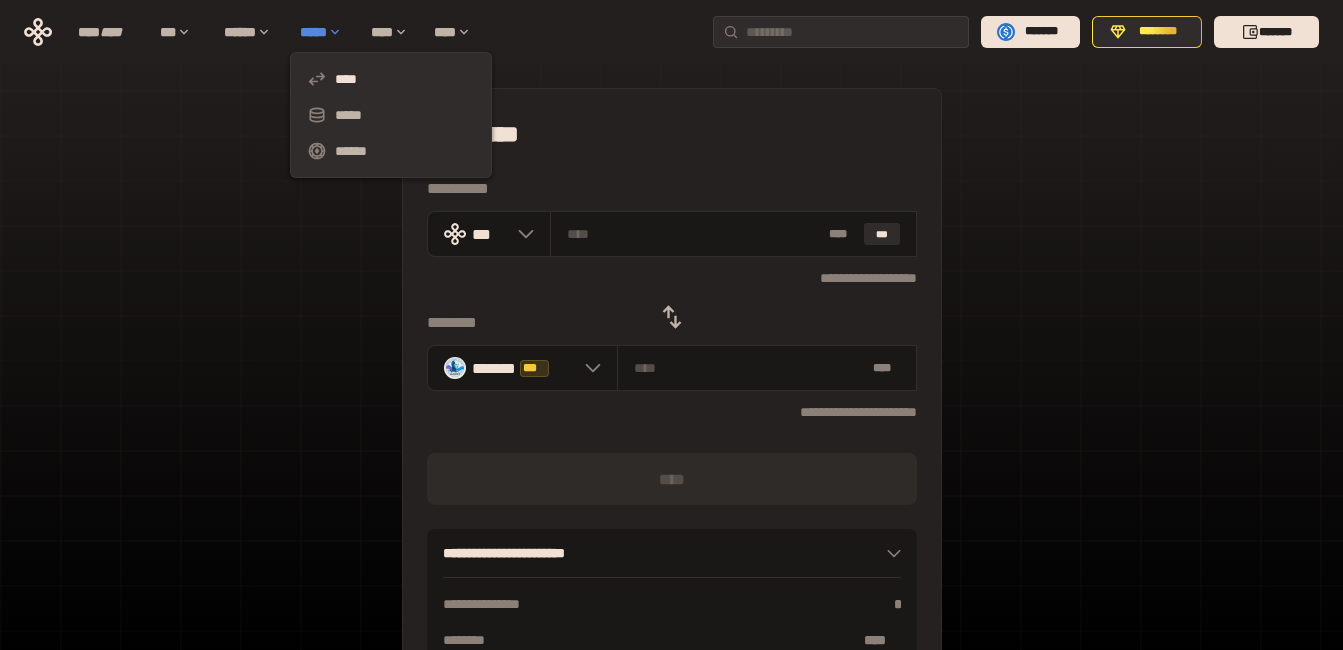 click on "*****" at bounding box center [325, 32] 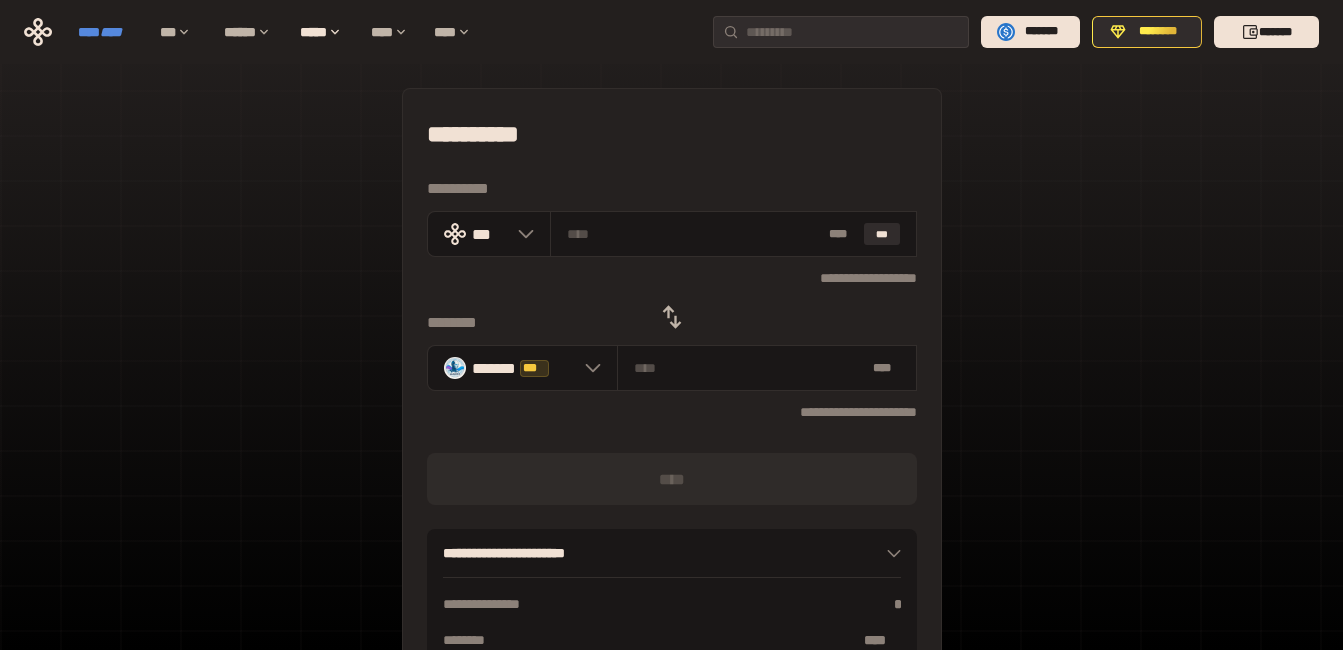 click on "****" at bounding box center [111, 32] 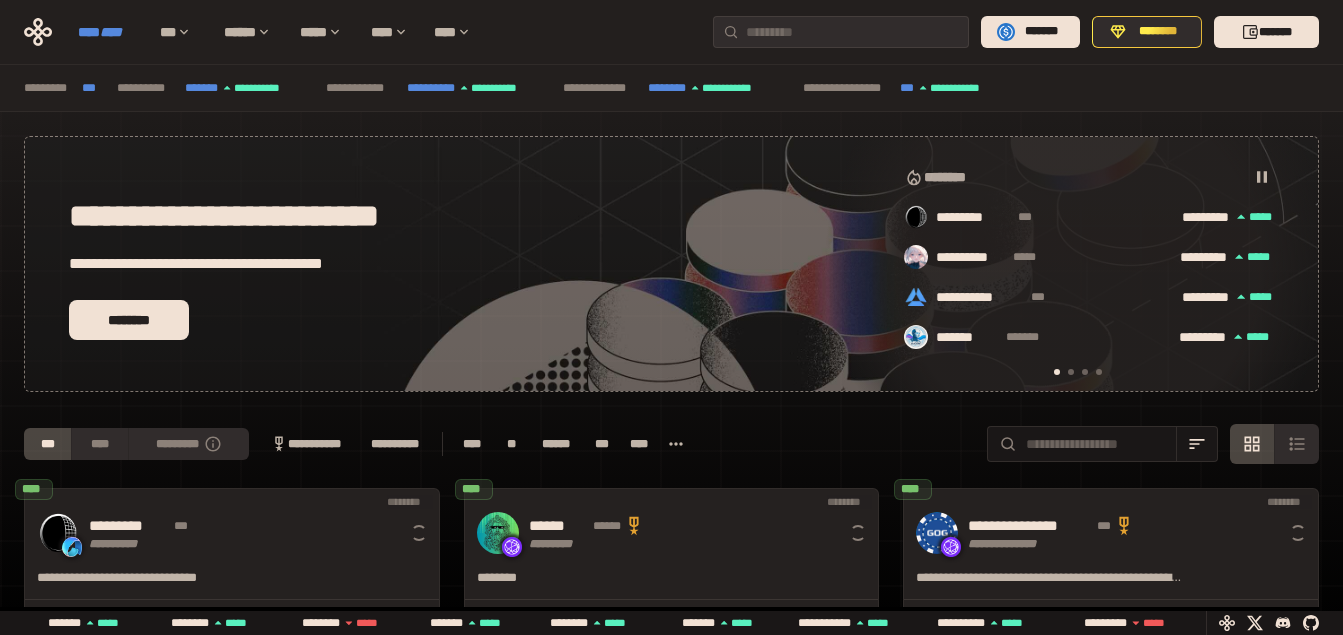 scroll, scrollTop: 0, scrollLeft: 16, axis: horizontal 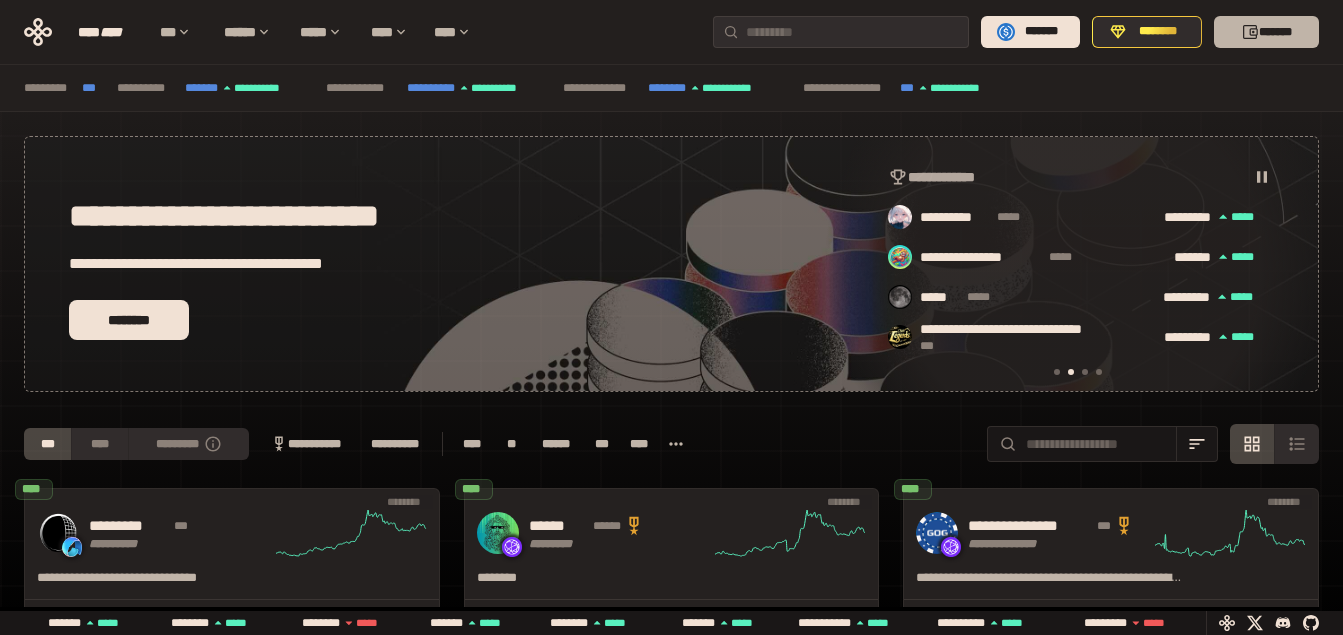 click on "*******" at bounding box center (1266, 32) 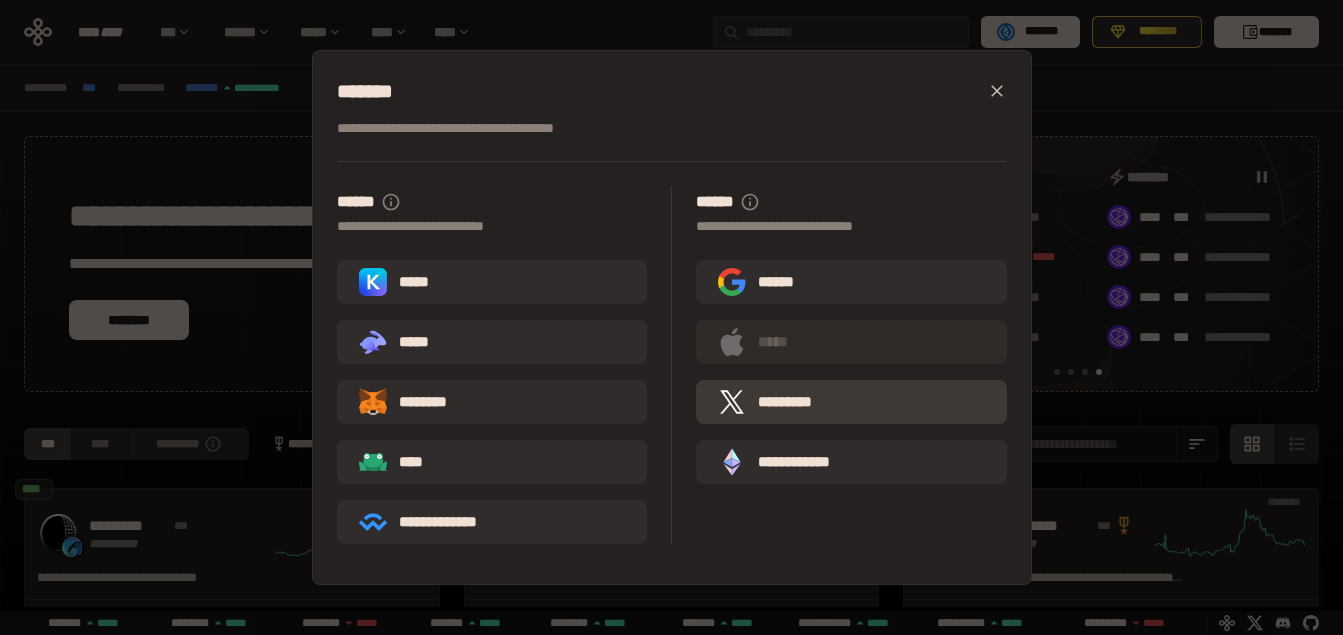 scroll, scrollTop: 0, scrollLeft: 1276, axis: horizontal 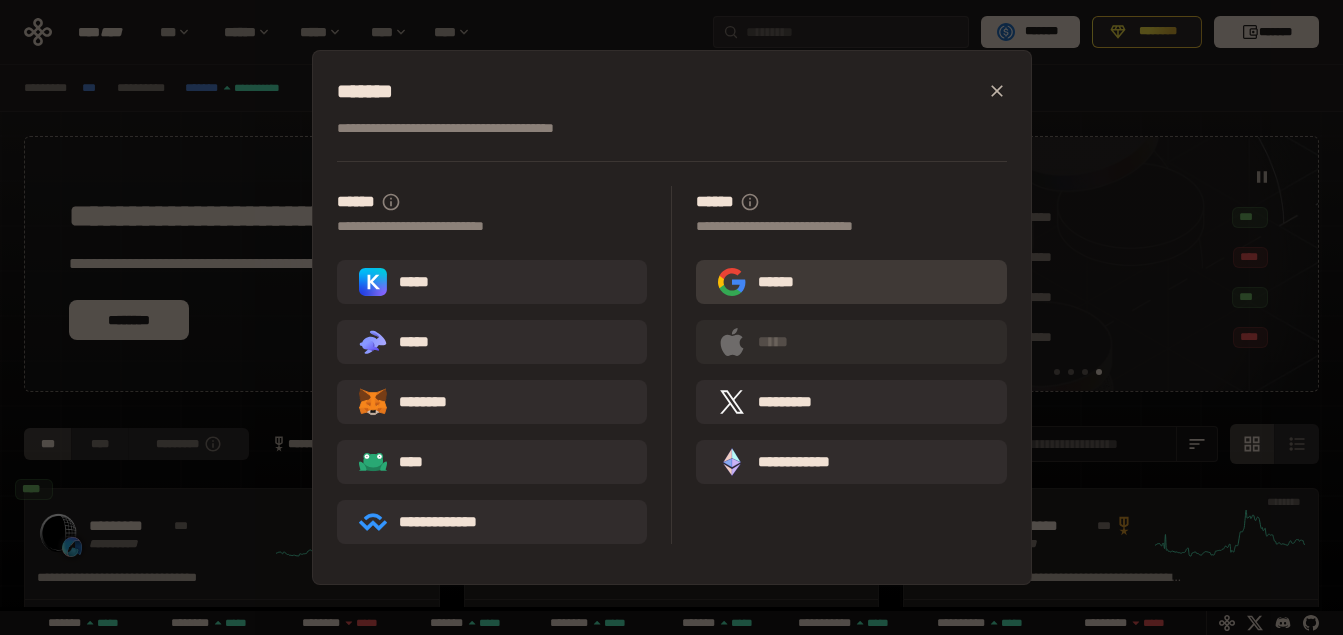 click on "******" at bounding box center (764, 282) 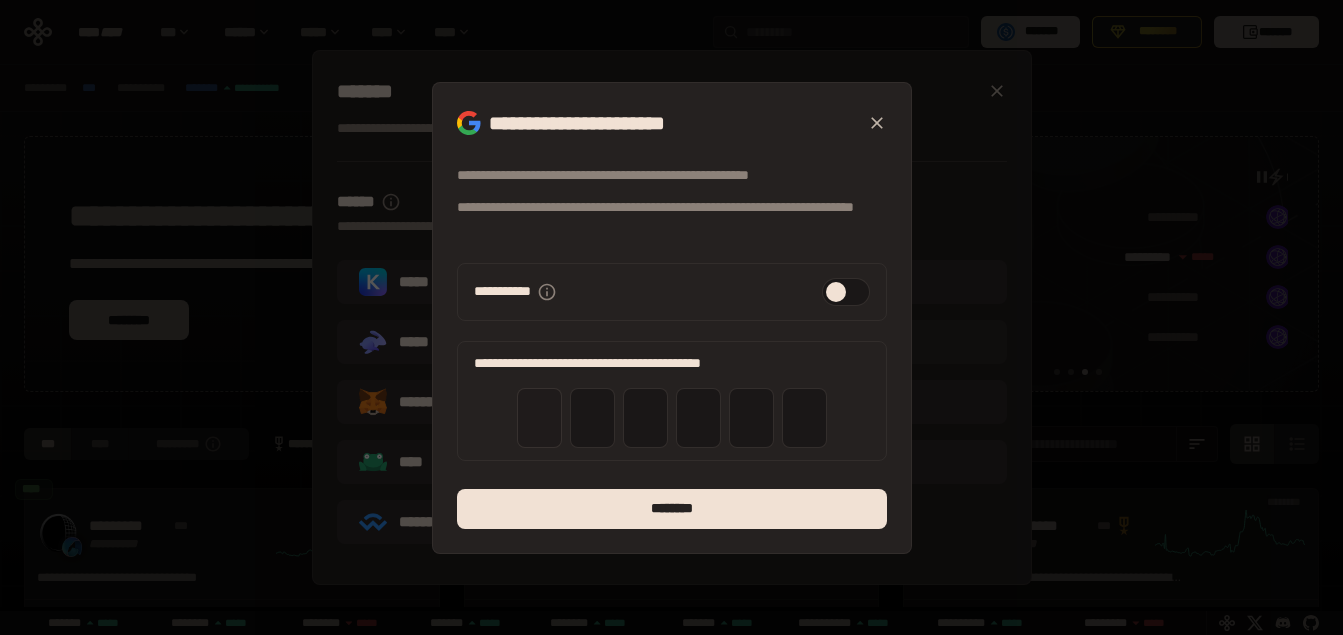 scroll, scrollTop: 0, scrollLeft: 856, axis: horizontal 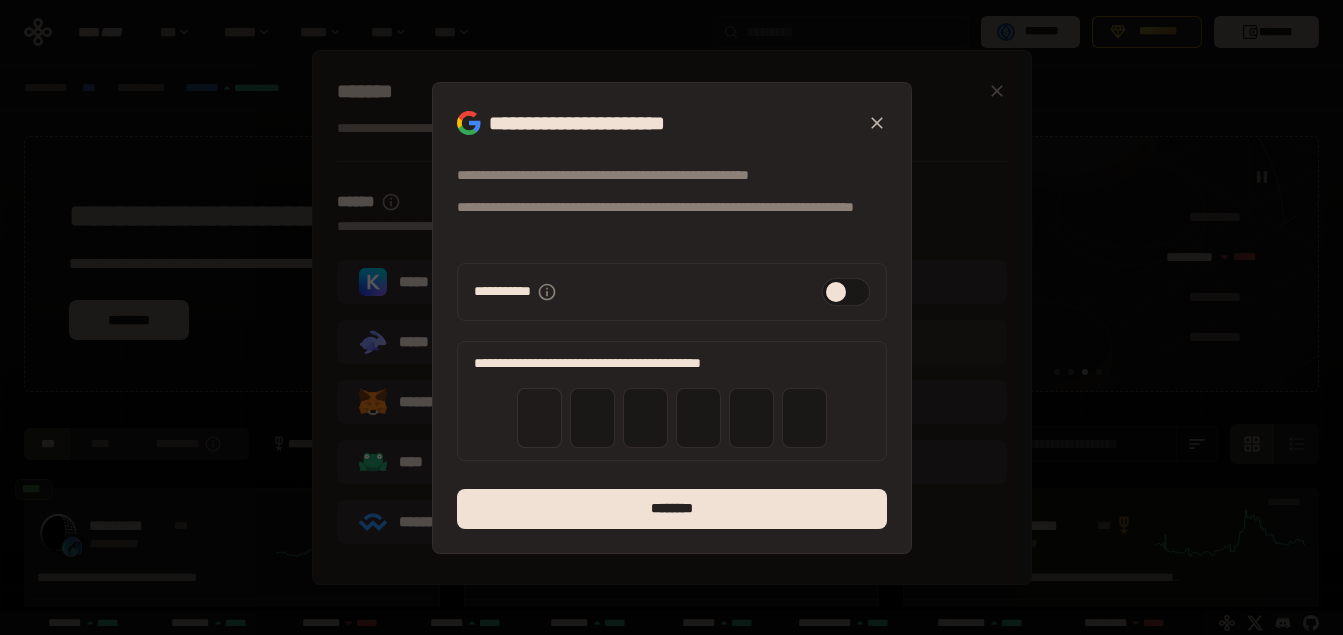 click at bounding box center [539, 417] 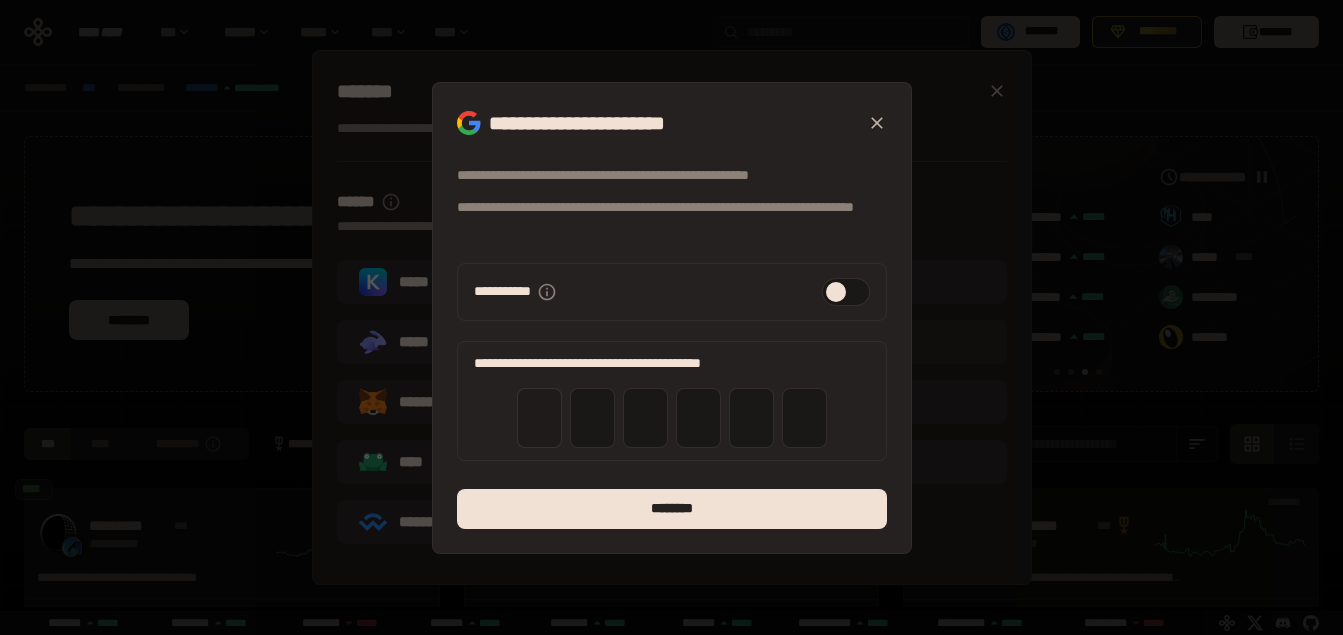 scroll, scrollTop: 0, scrollLeft: 436, axis: horizontal 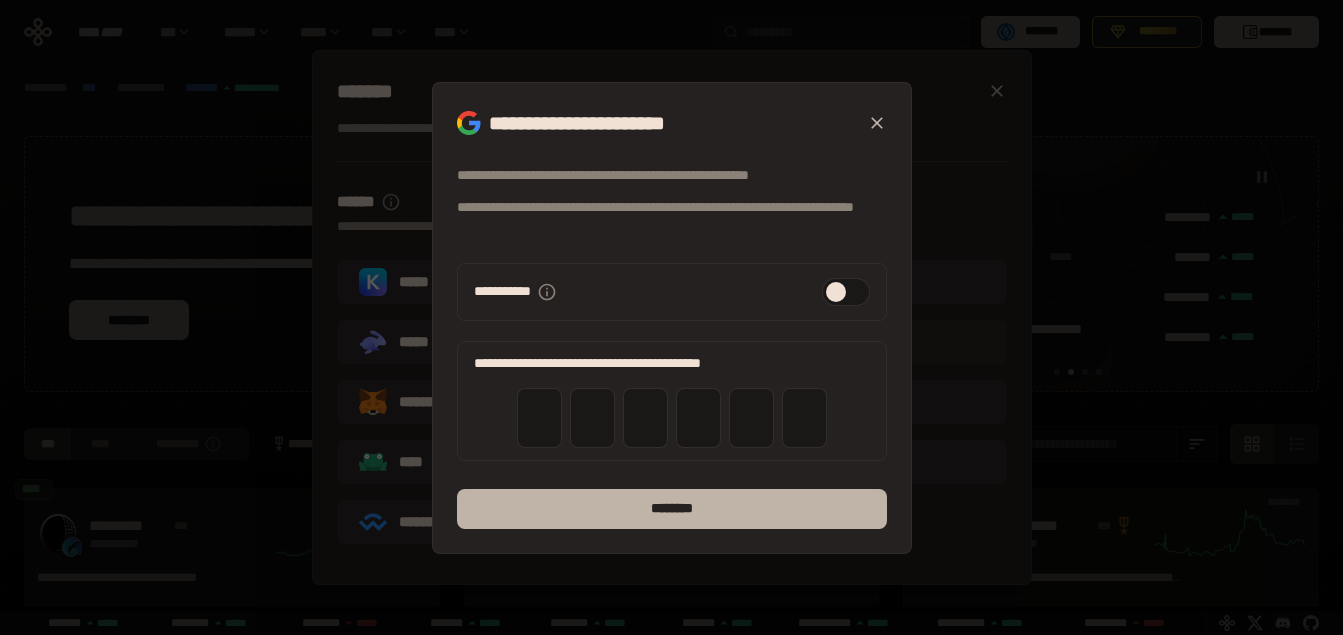 click on "********" at bounding box center (672, 509) 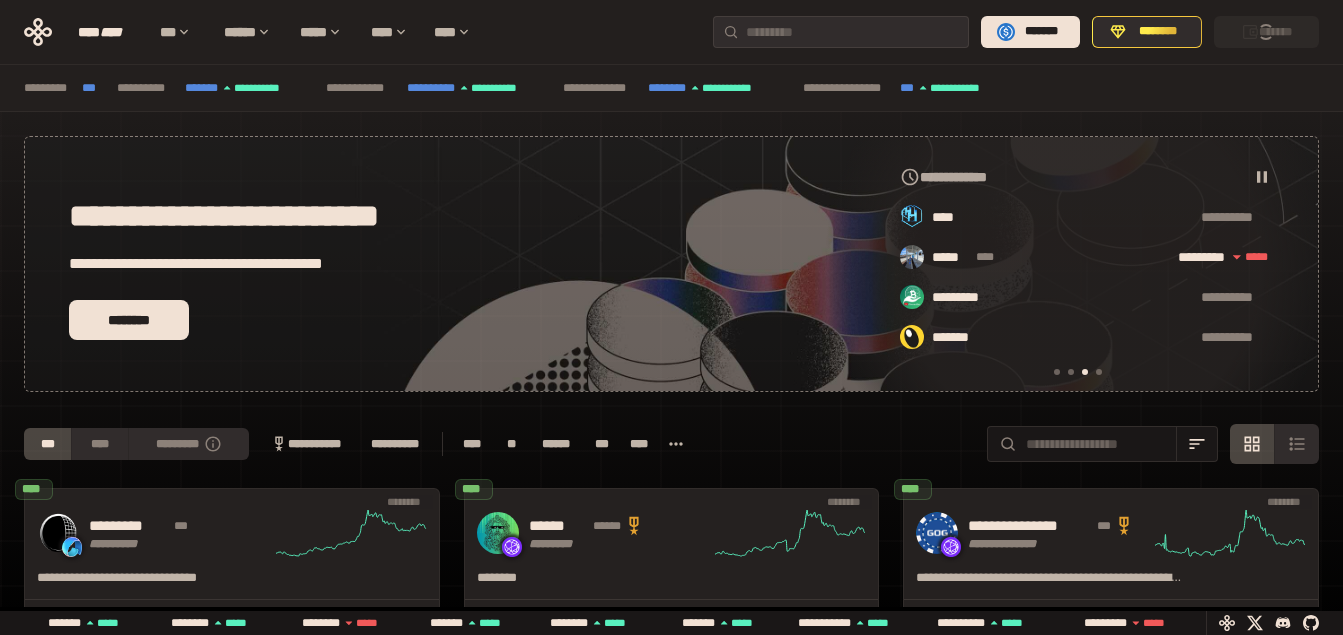 scroll, scrollTop: 0, scrollLeft: 856, axis: horizontal 